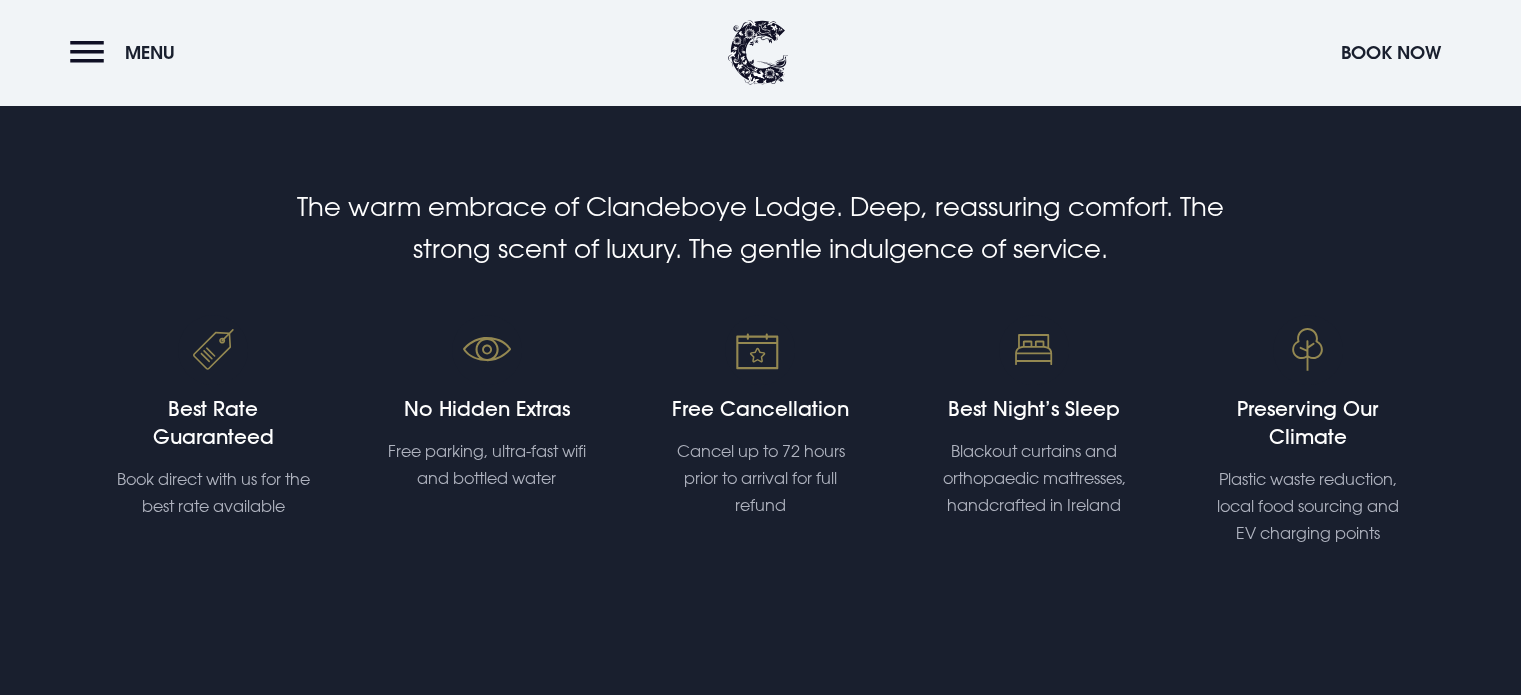 scroll, scrollTop: 0, scrollLeft: 0, axis: both 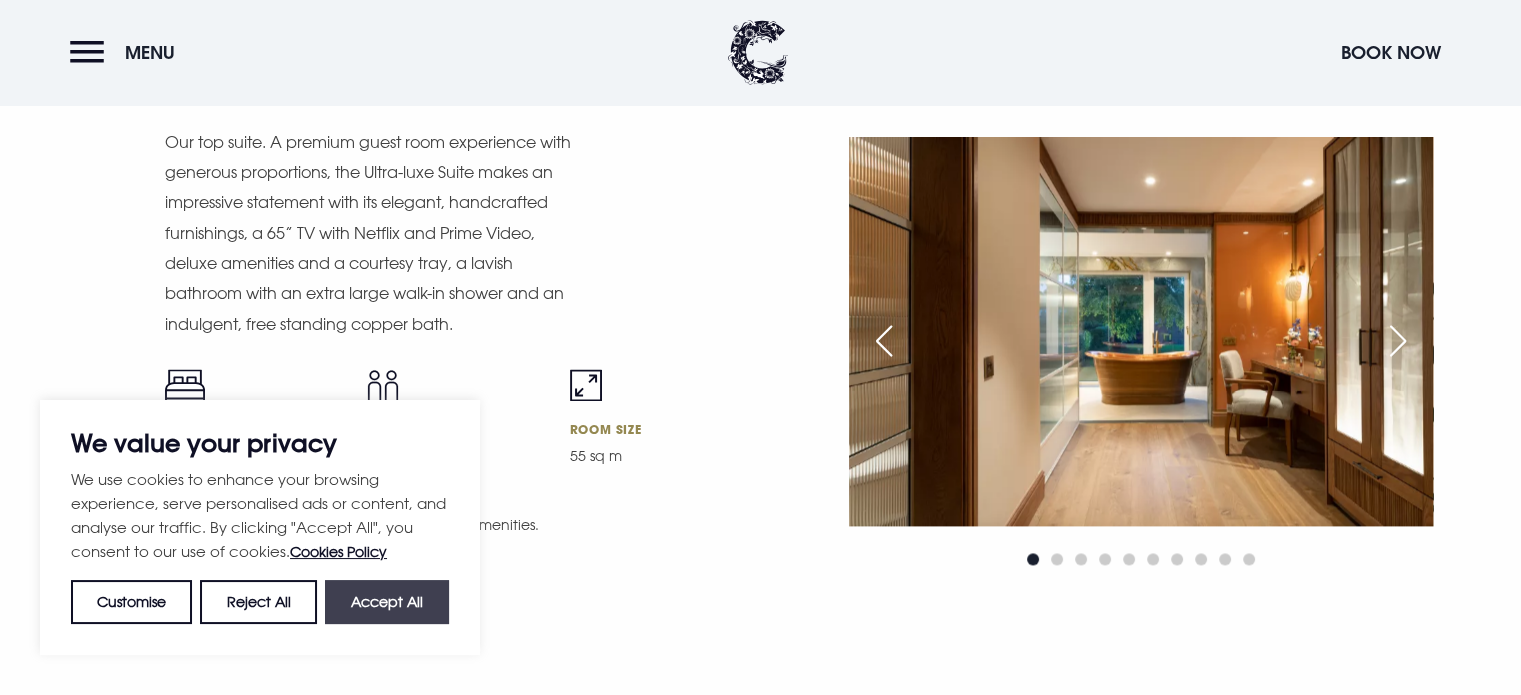 click on "Accept All" at bounding box center [387, 602] 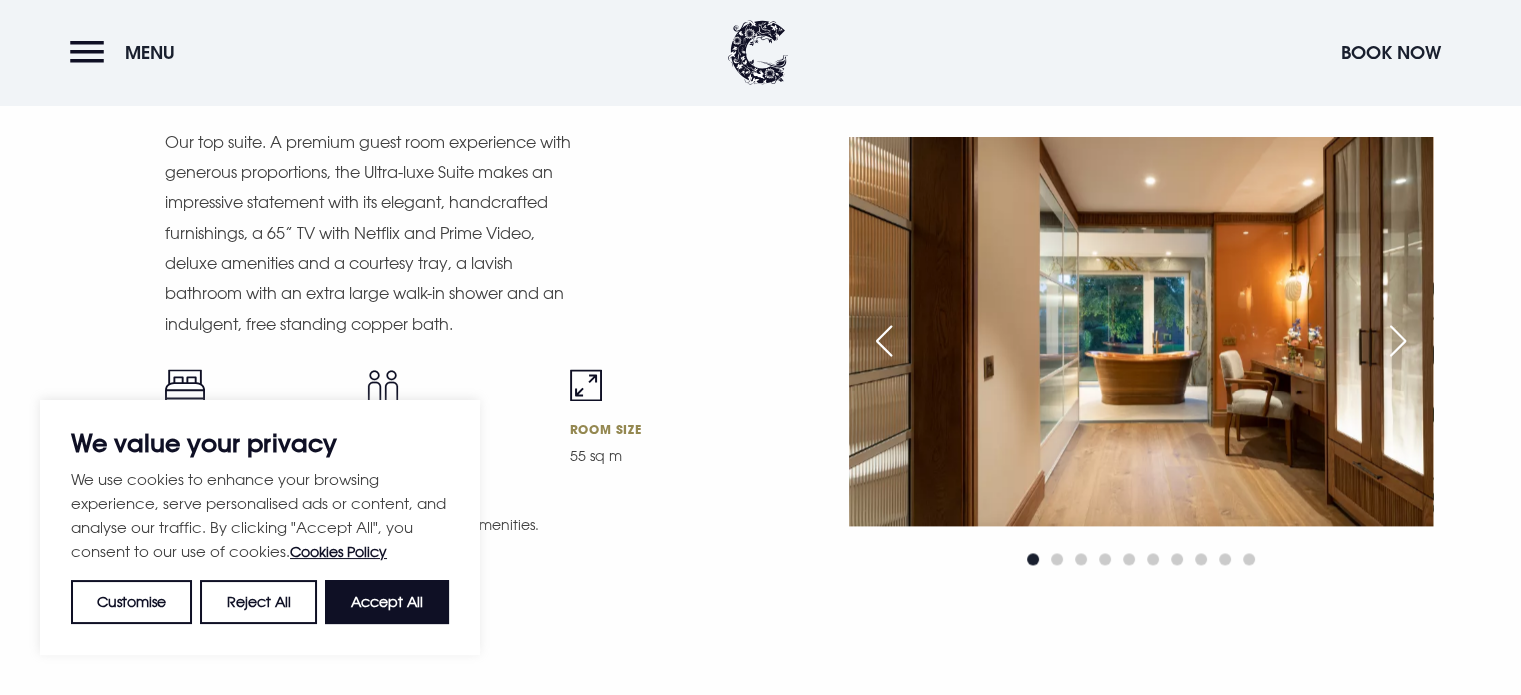 checkbox on "true" 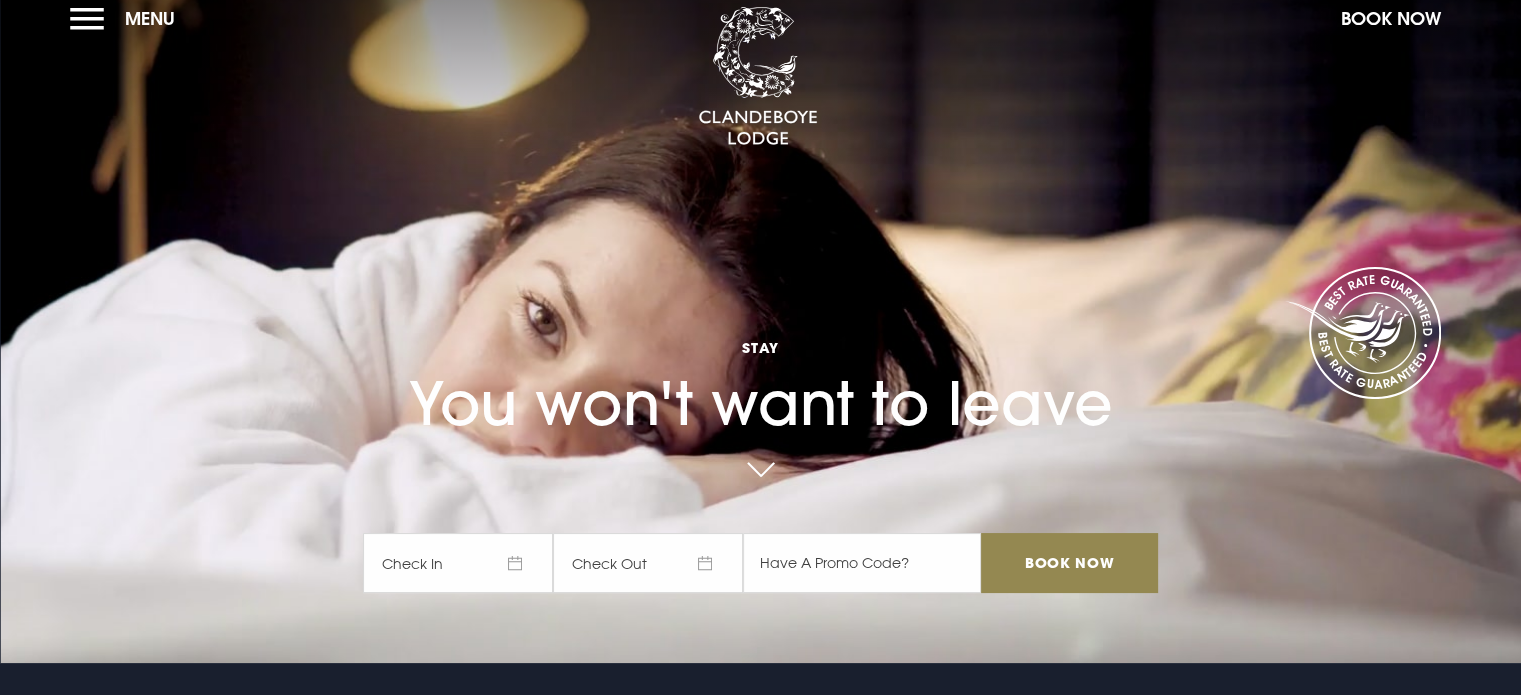 scroll, scrollTop: 0, scrollLeft: 0, axis: both 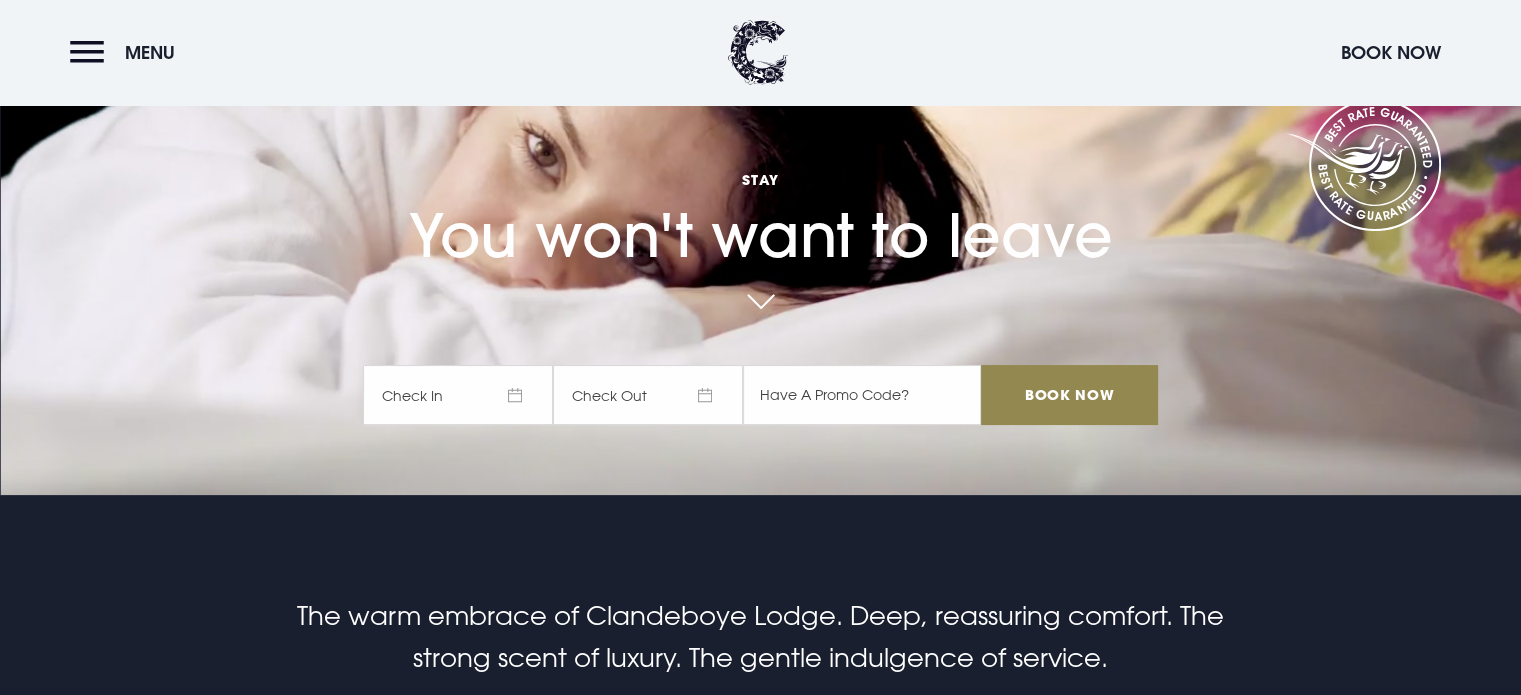click on "Check In" at bounding box center [458, 395] 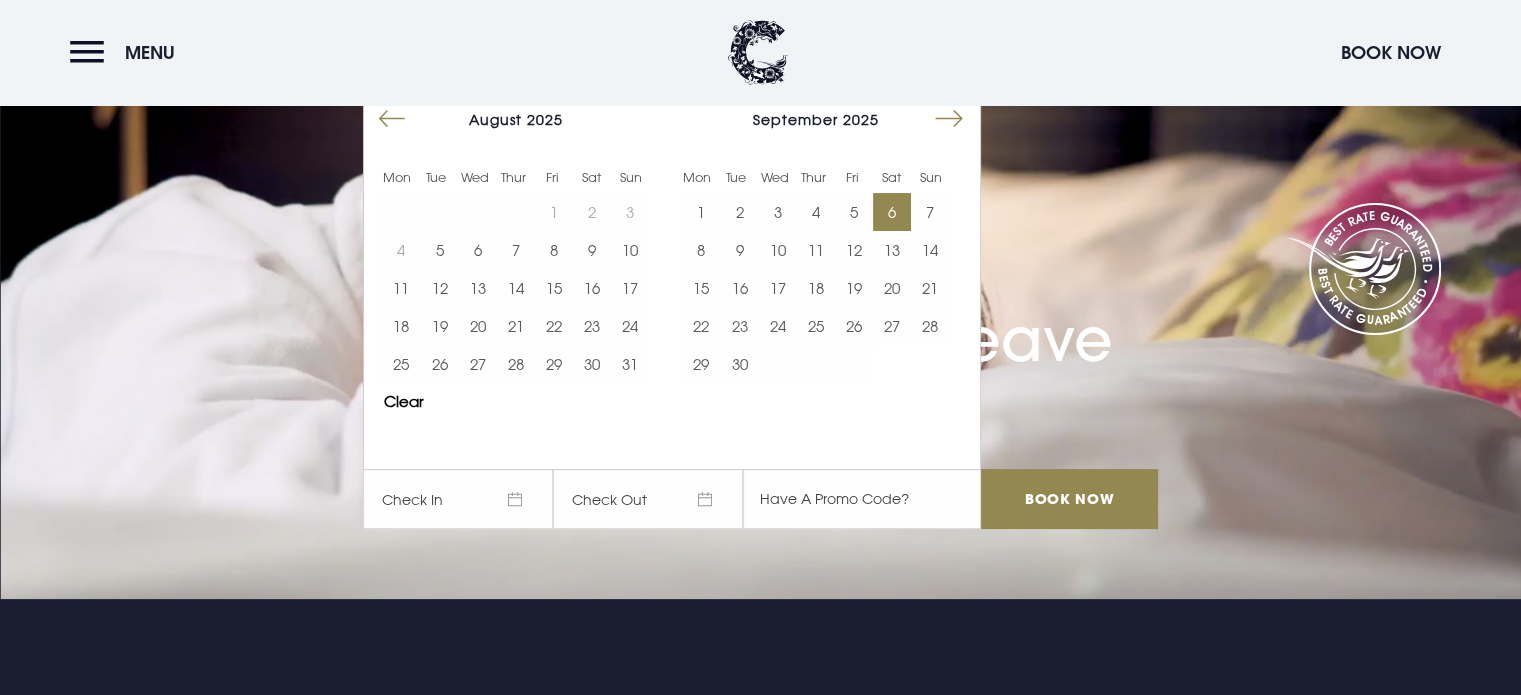 scroll, scrollTop: 84, scrollLeft: 0, axis: vertical 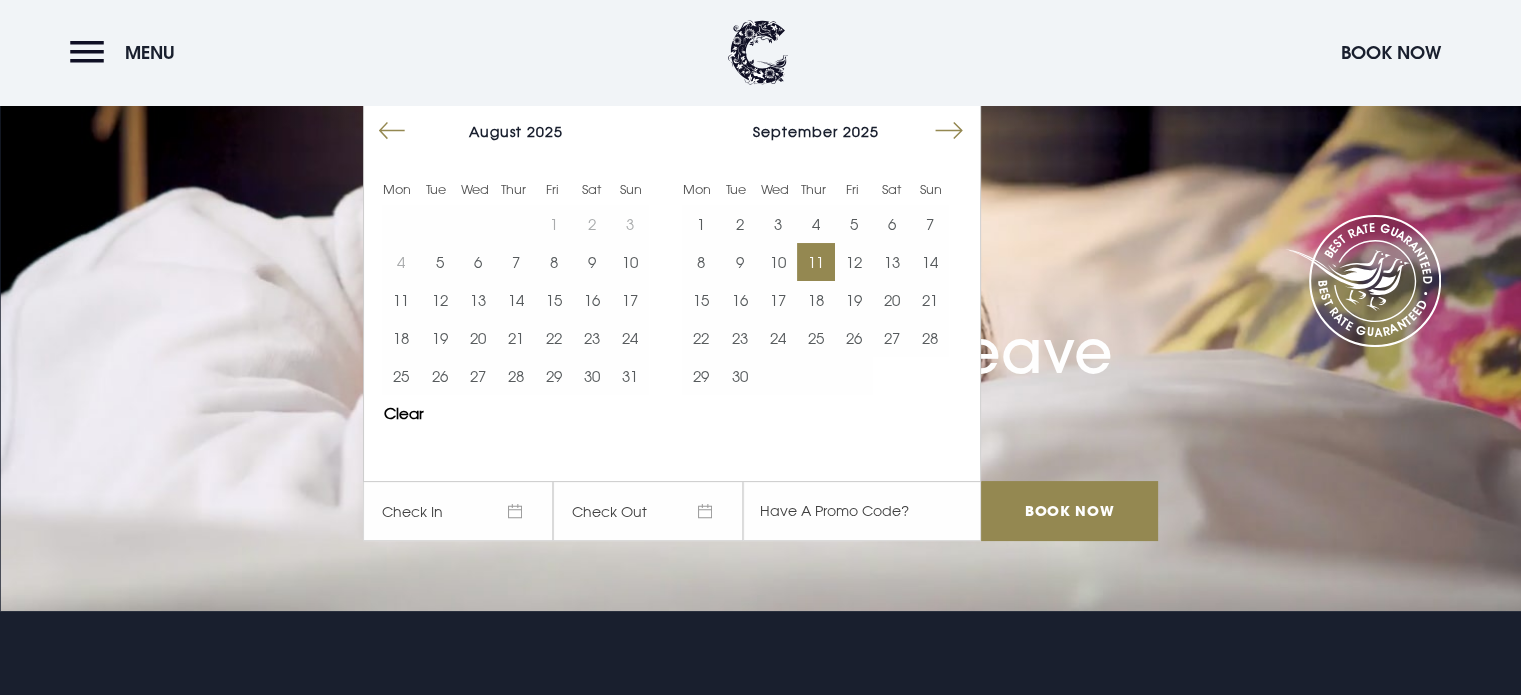 click on "11" at bounding box center (816, 262) 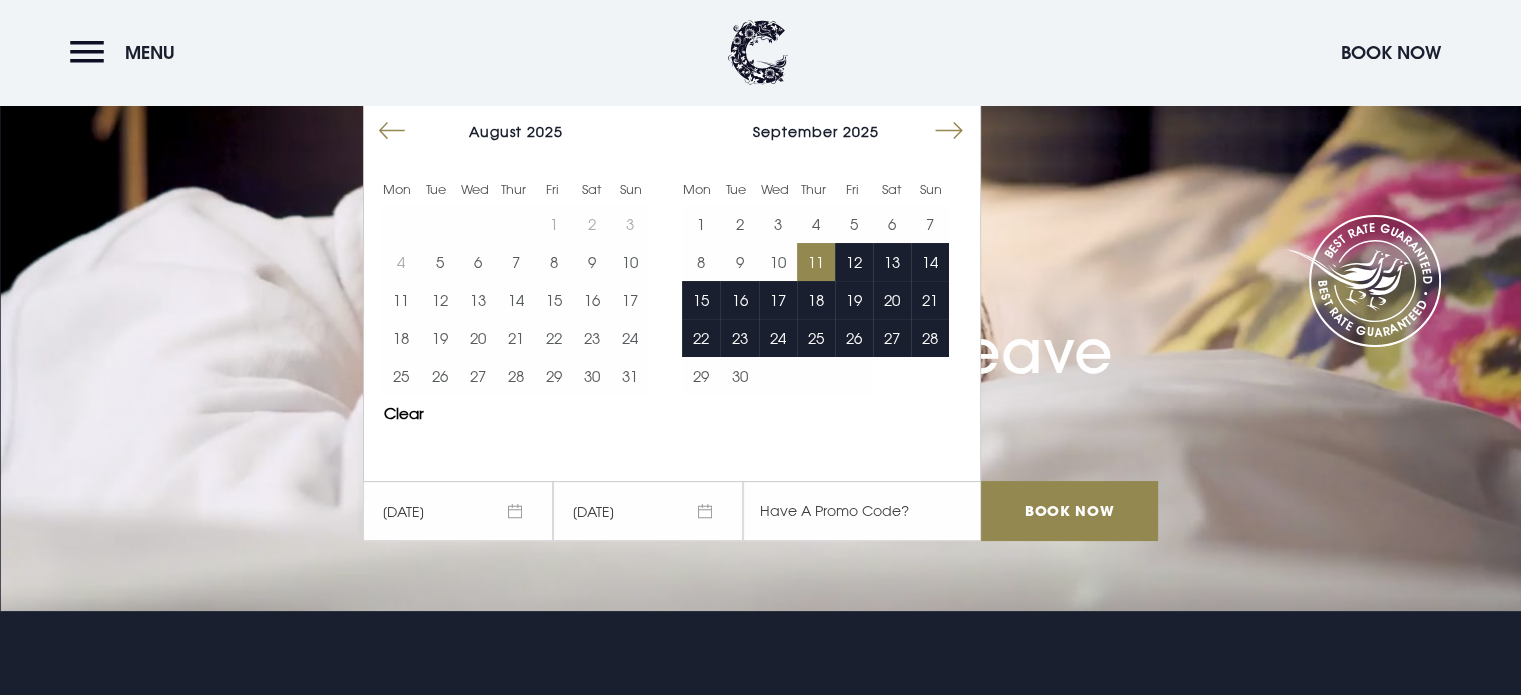 click on "12/09/2025" at bounding box center (648, 511) 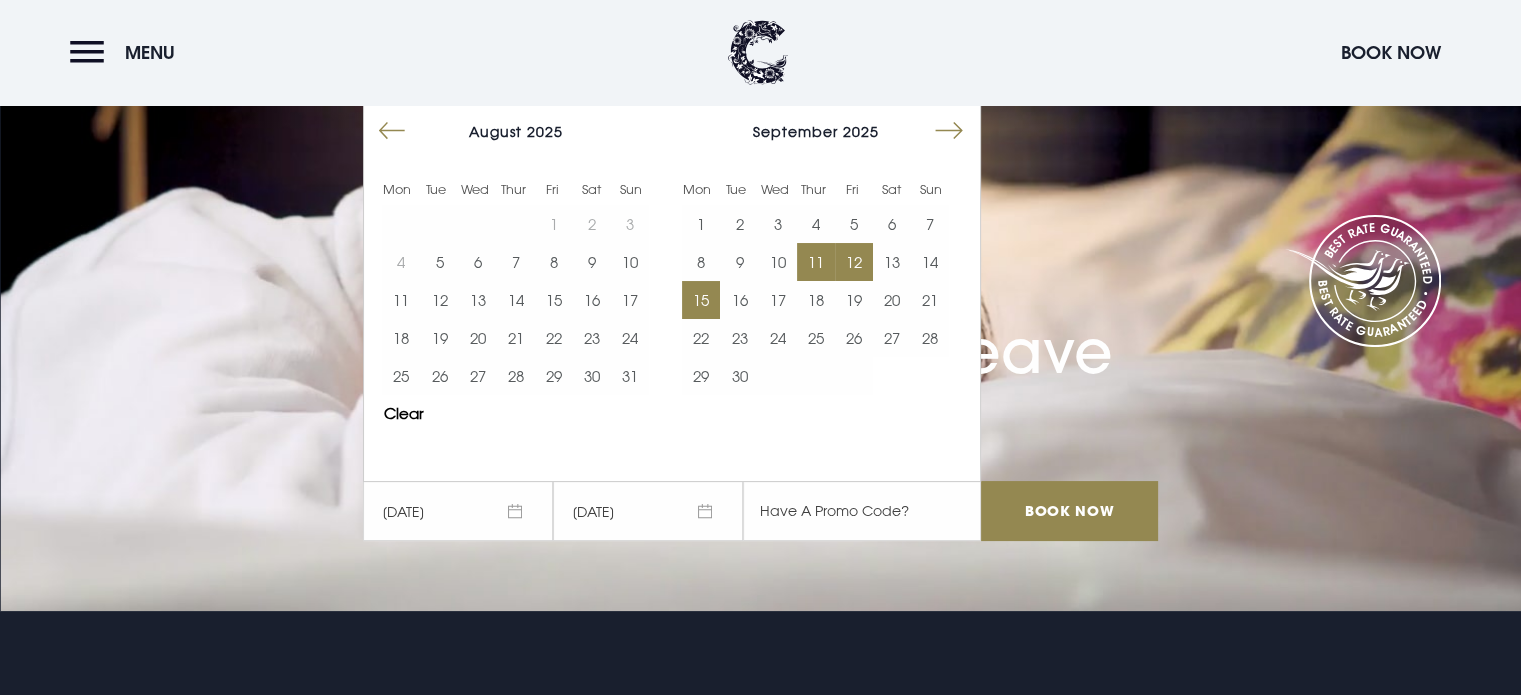 click on "15" at bounding box center [701, 300] 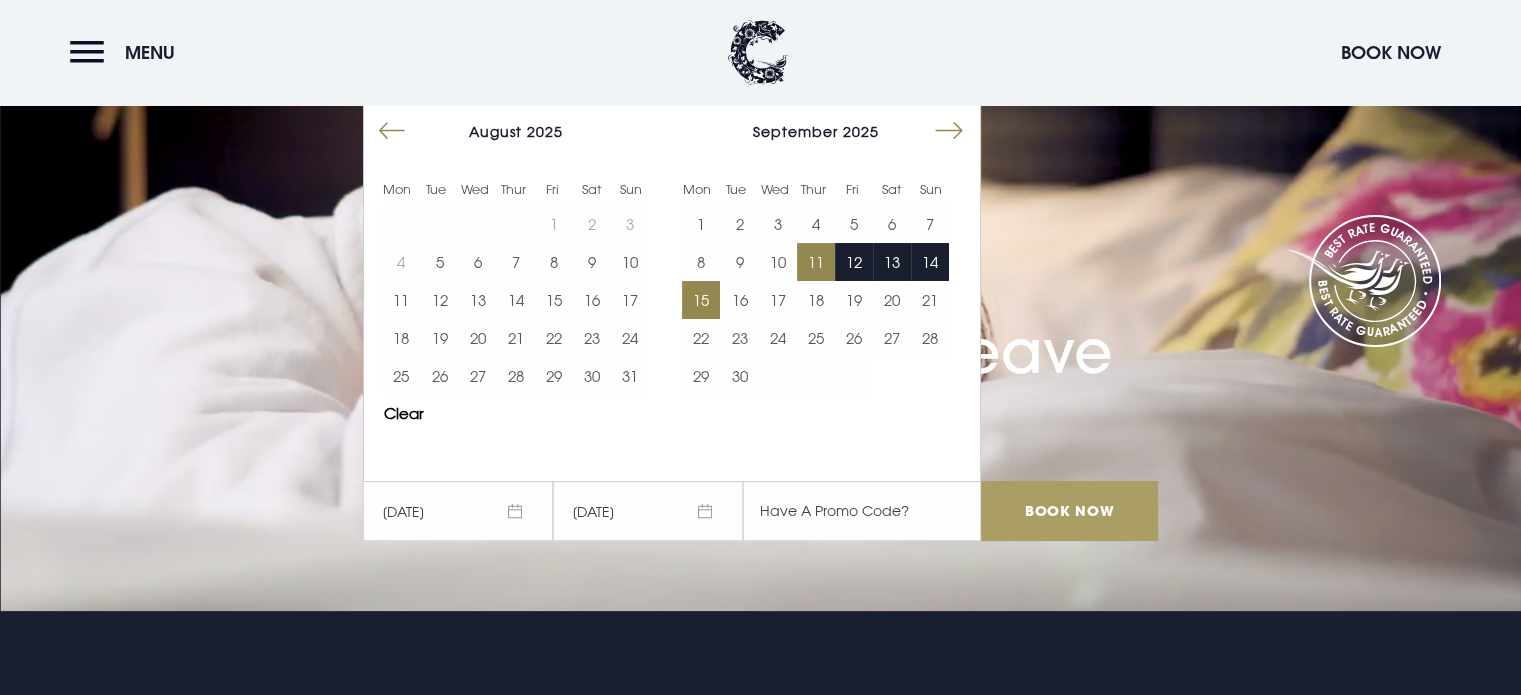 click on "Book Now" at bounding box center [1069, 511] 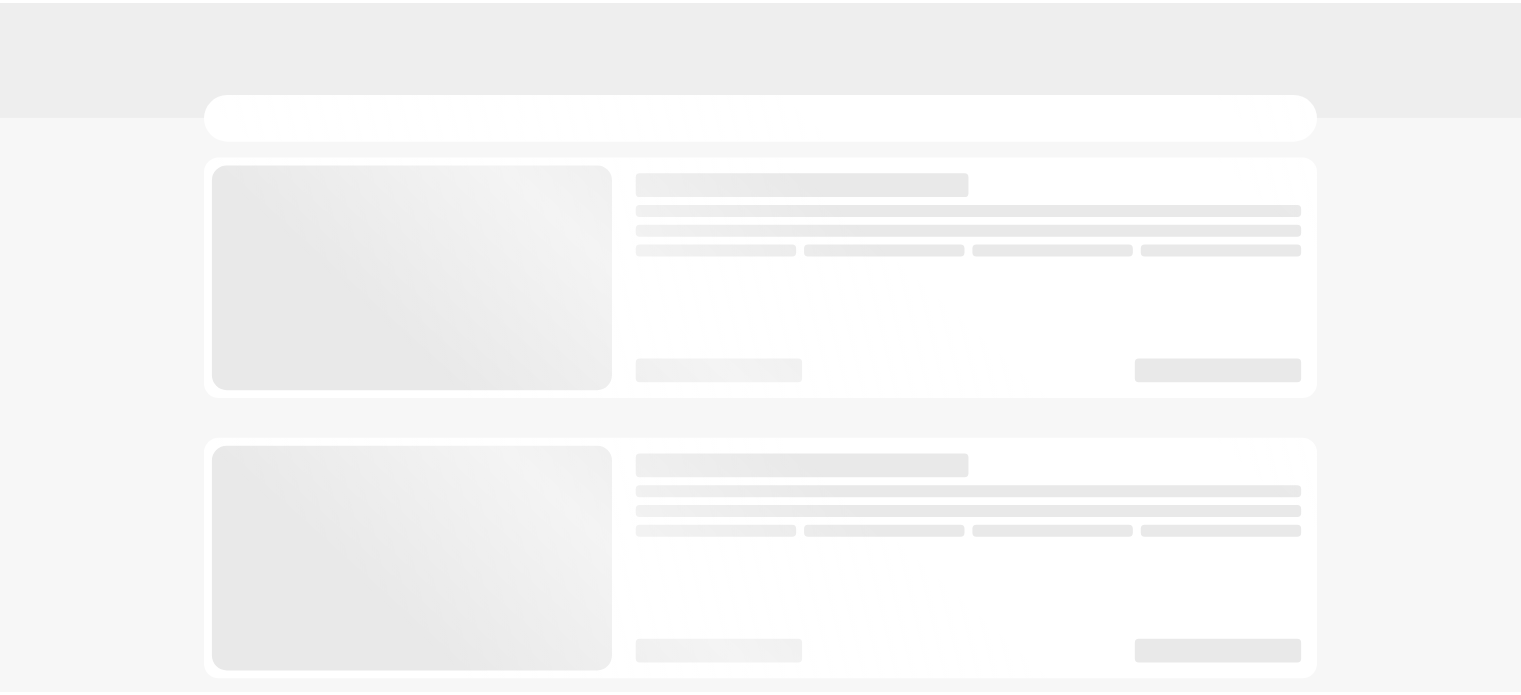 scroll, scrollTop: 0, scrollLeft: 0, axis: both 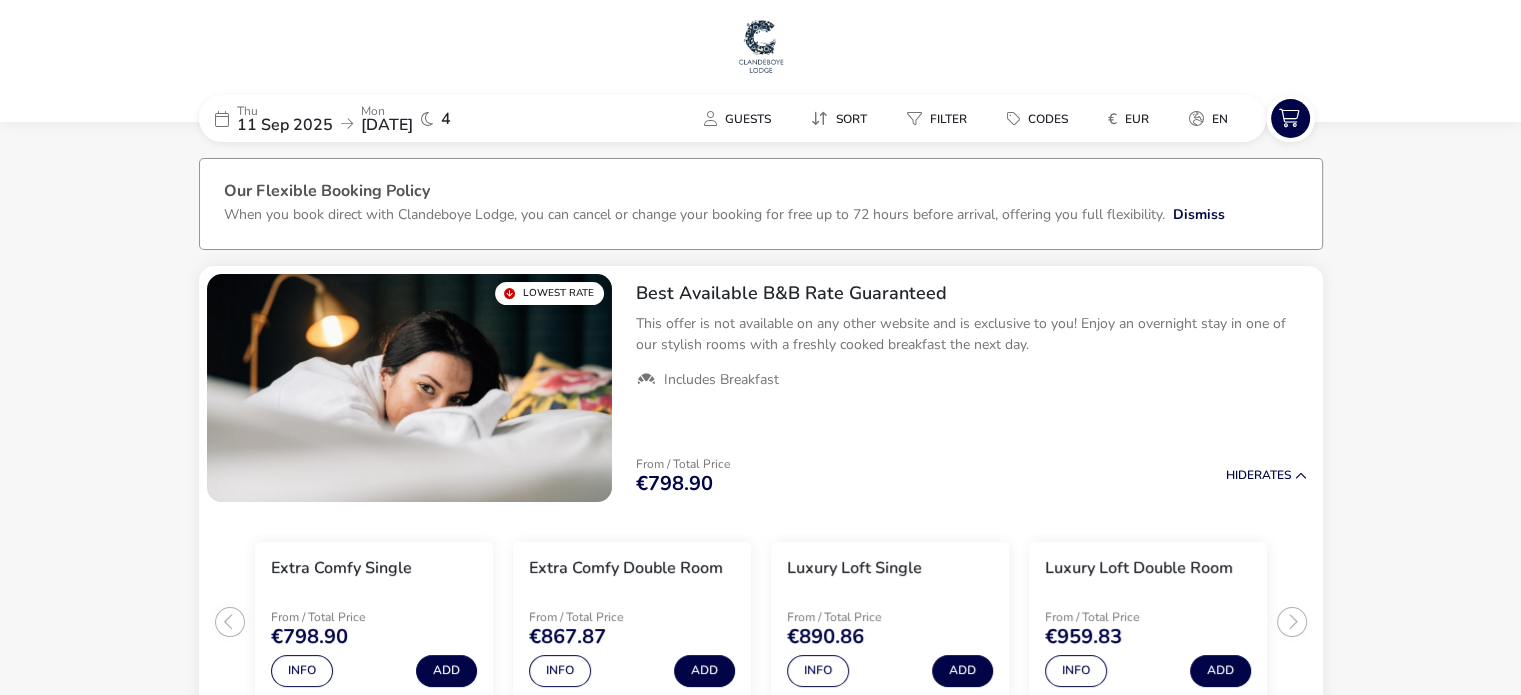 click at bounding box center [761, 46] 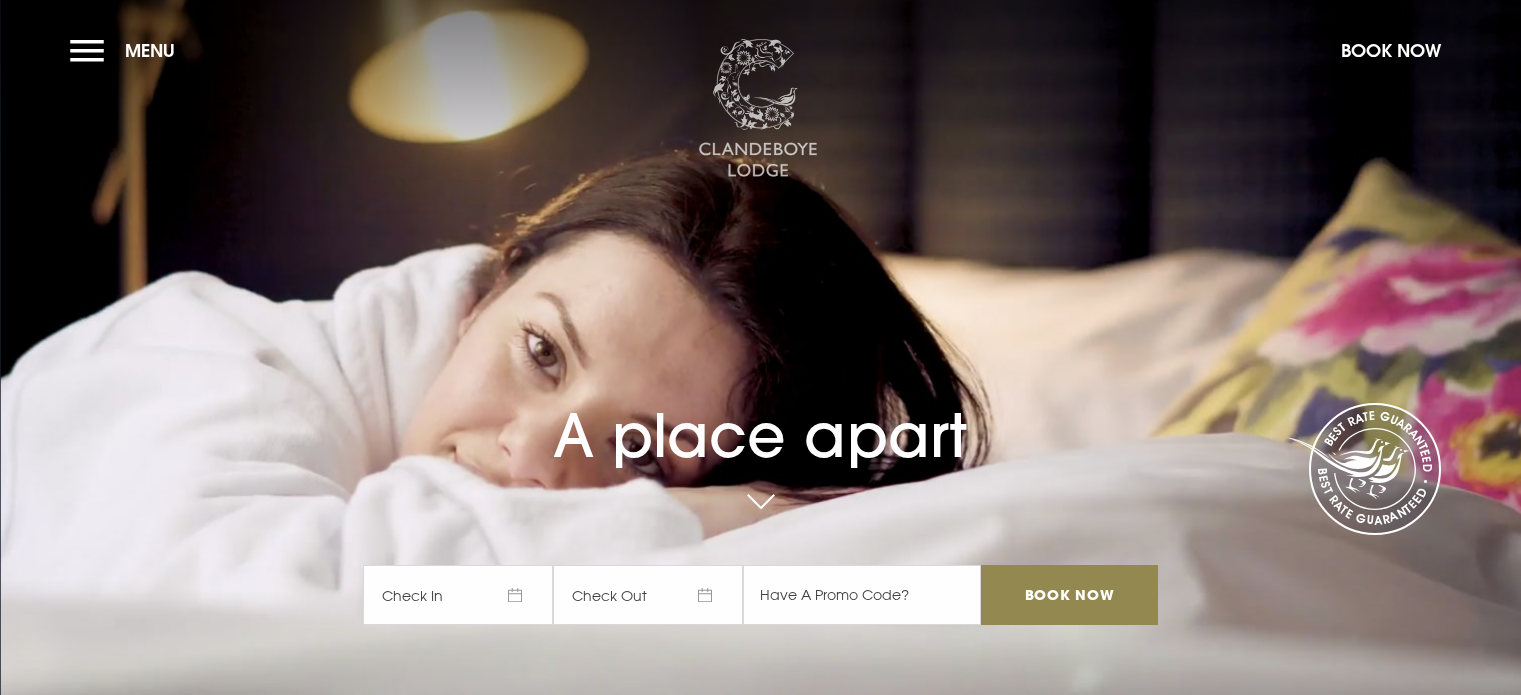 scroll, scrollTop: 0, scrollLeft: 0, axis: both 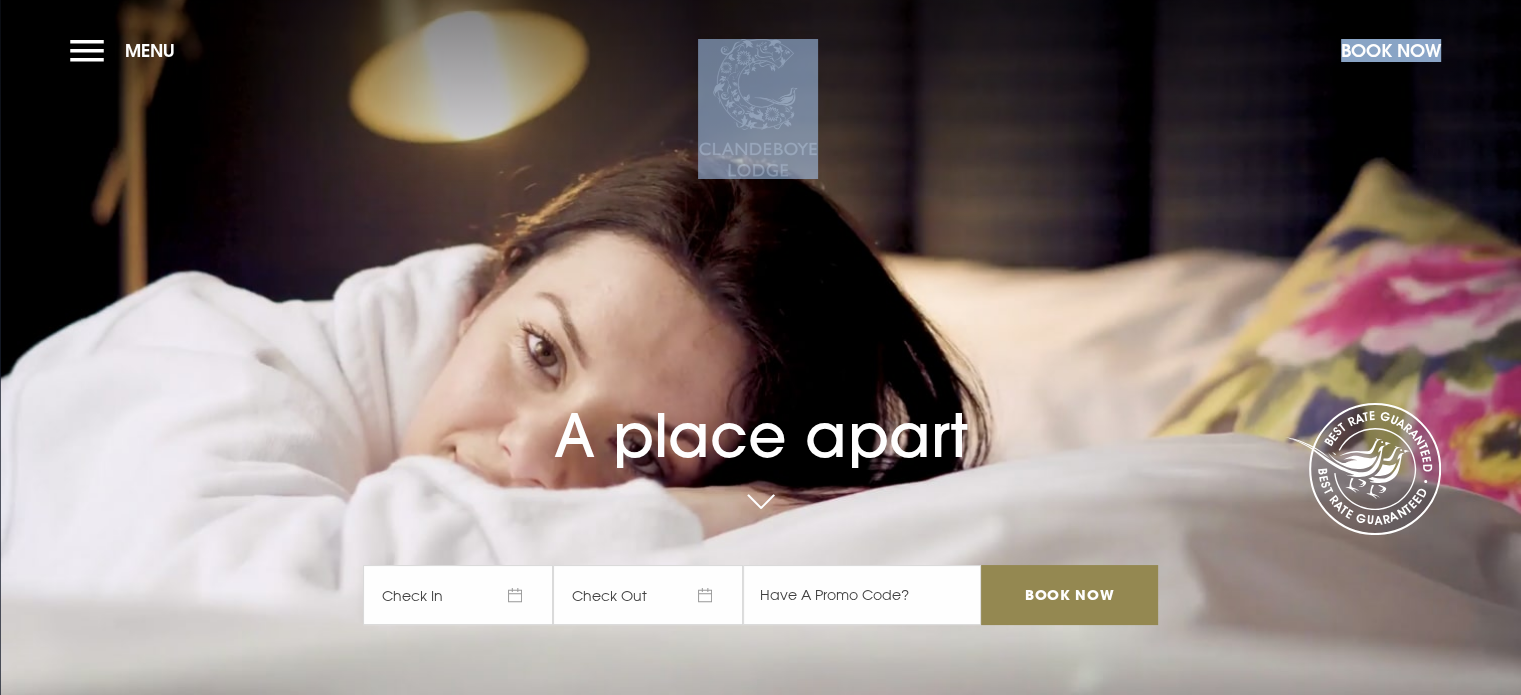 drag, startPoint x: 690, startPoint y: 155, endPoint x: 744, endPoint y: 160, distance: 54.230988 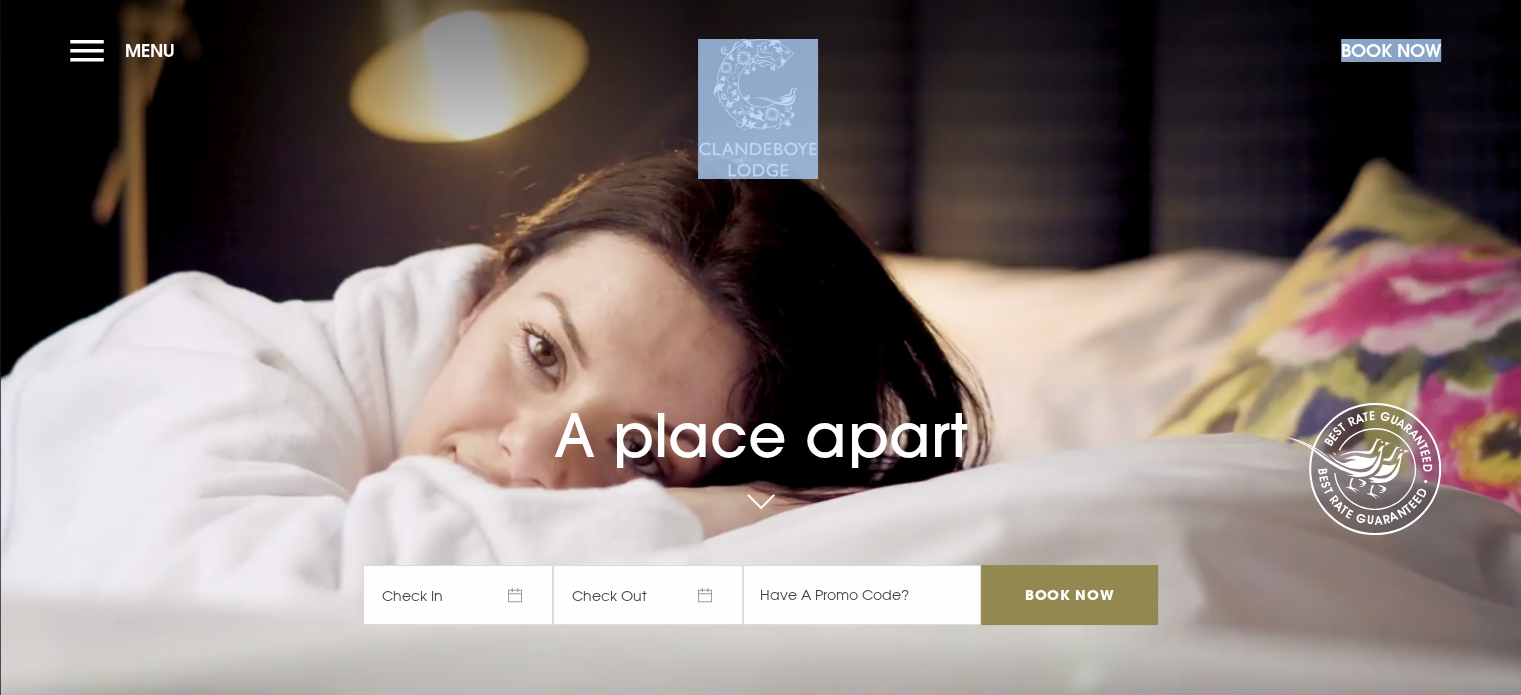 click on "A place apart
Check In
Check Out
Mon Tue Wed Thur Fri Sat Sun Mon Tue Wed Thur Fri Sat Sun   July   2025   1 2 3 4 5 6 7 8 9 10 11 12 13 14 15 16 17 18 19 20 21 22 23 24 25 26 27 28 29 30 31 August   2025   1 2 3 4 5 6 7 8 9 10 11 12 13 14 15 16 17 18 19 20 21 22 23 24 25 26 27 28 29 30 31 September   2025   1 2 3 4 5 6 7 8 9 10 11 12 13 14 15 16 17 18 19 20 21 22 23 24 25 26 27 28 29 30 October   2025   1 2 3 4 5 6 7 8 9 10 11 12 13 14 15 16 17 18 19 20 21 22 23 24 25 26 27 28 29 30 31   Keyboard Shortcuts   X   ↵  Select the date in focus  ←/→  Move backward (left) and forward (right) by one day.  ↑/↓  Move backward (up) and forward (down) by one week.  PgUp/PgDn  Switch months.  Home/End  Go to the first or last day of a week.  Esc  Close this panel  ?  Open this panel    Clear   Apply   ?     Book Now
Book Now
Your browser does not support the video tag." at bounding box center (760, 347) 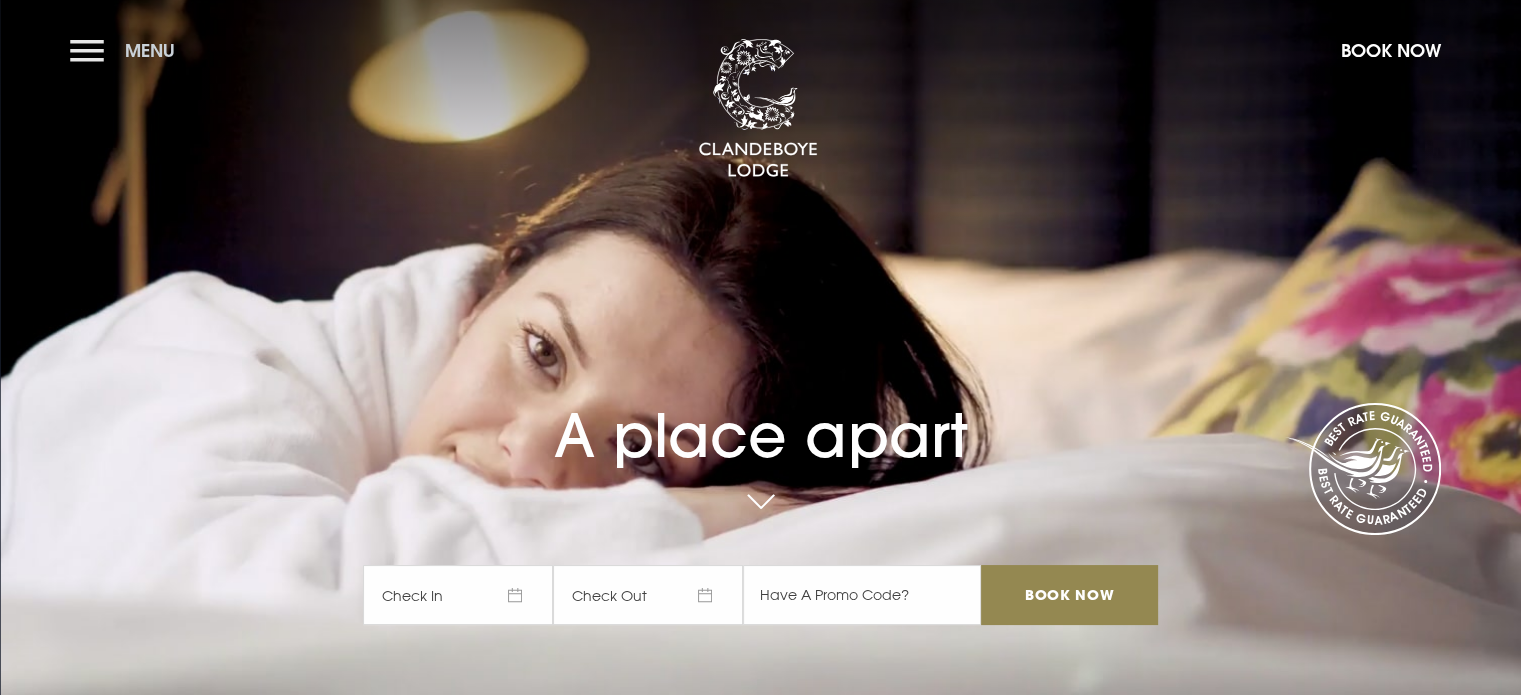 click on "Menu" at bounding box center (127, 50) 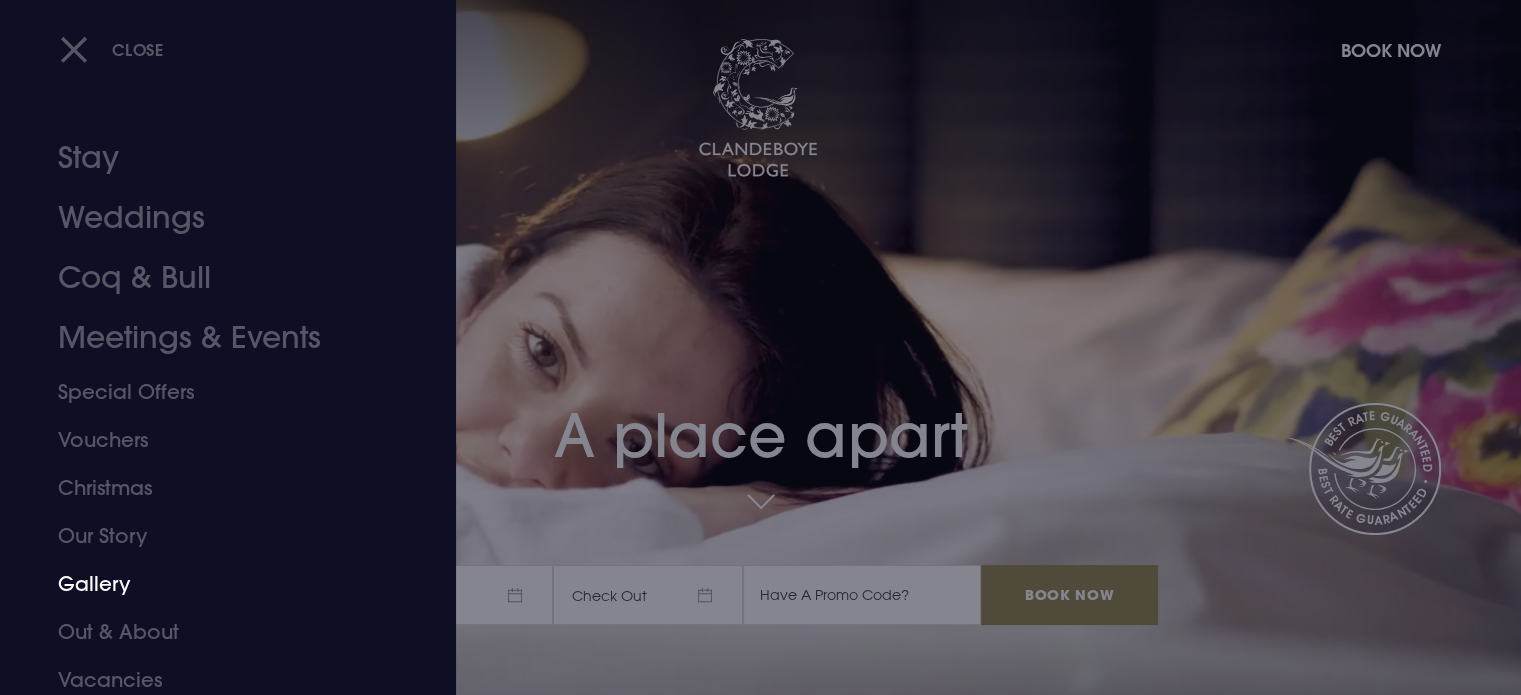 click on "Gallery" at bounding box center (216, 584) 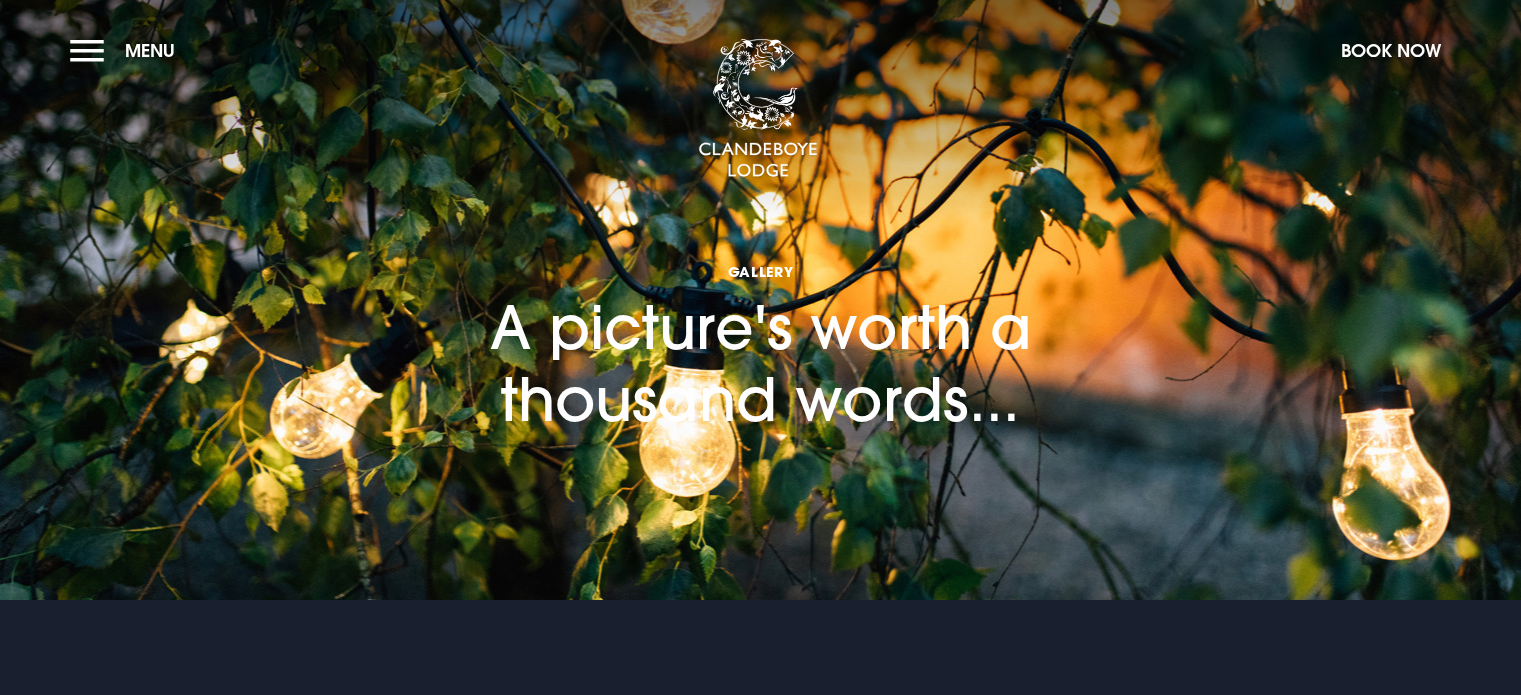 scroll, scrollTop: 0, scrollLeft: 0, axis: both 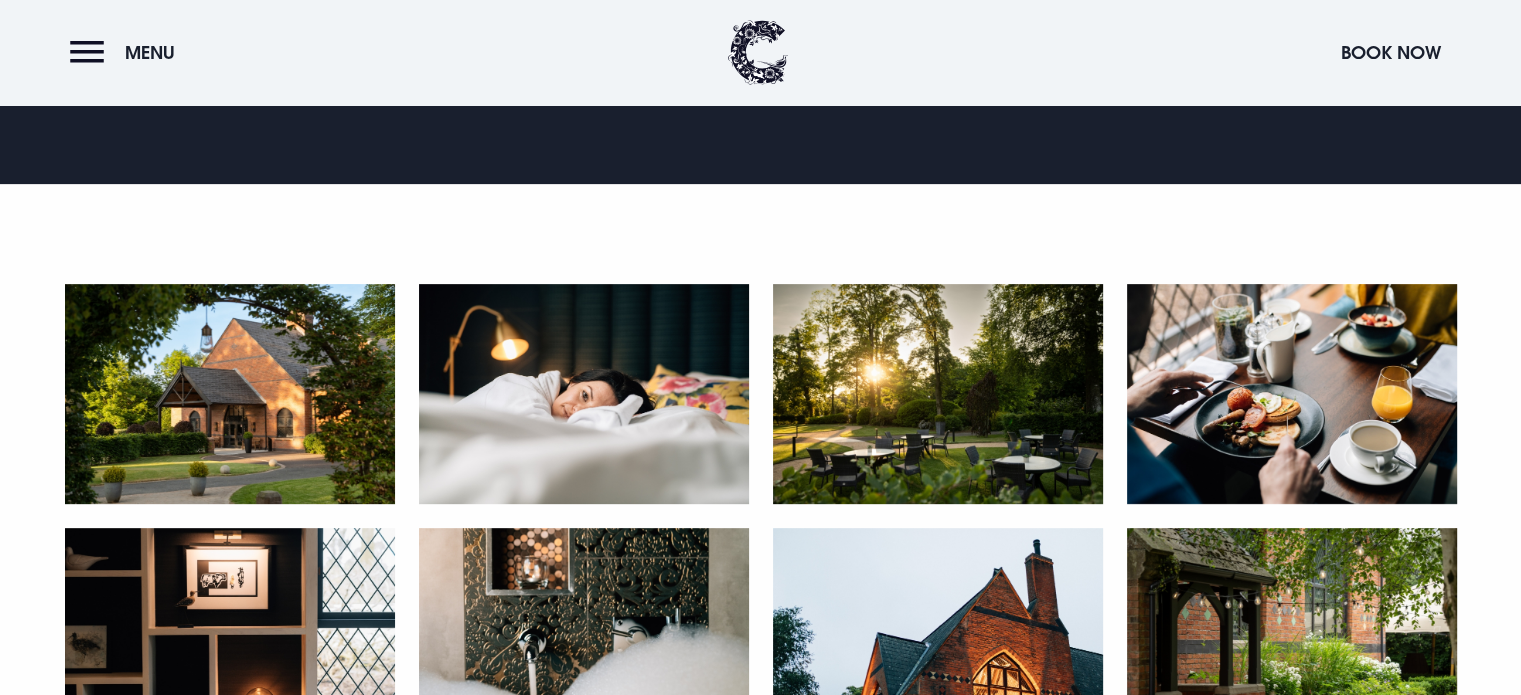 click at bounding box center [230, 394] 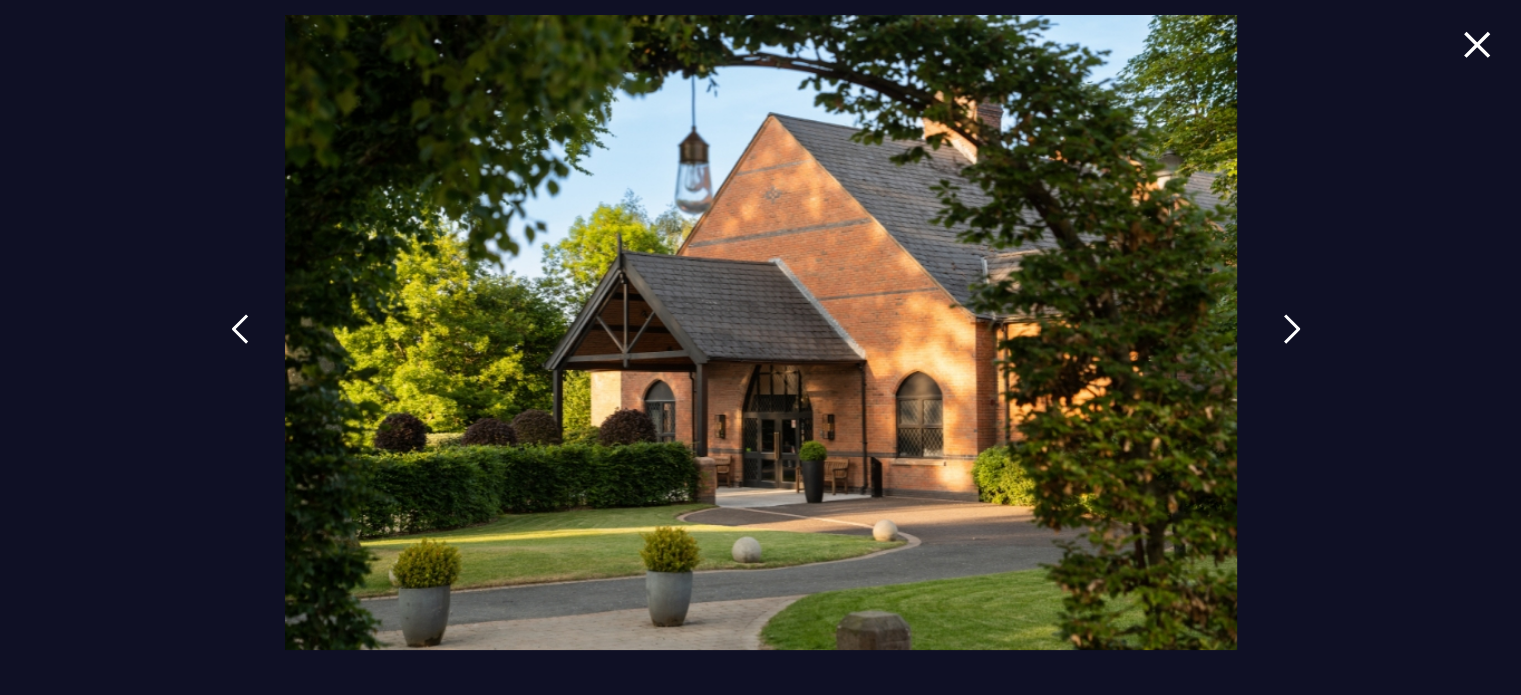 click at bounding box center [1292, 344] 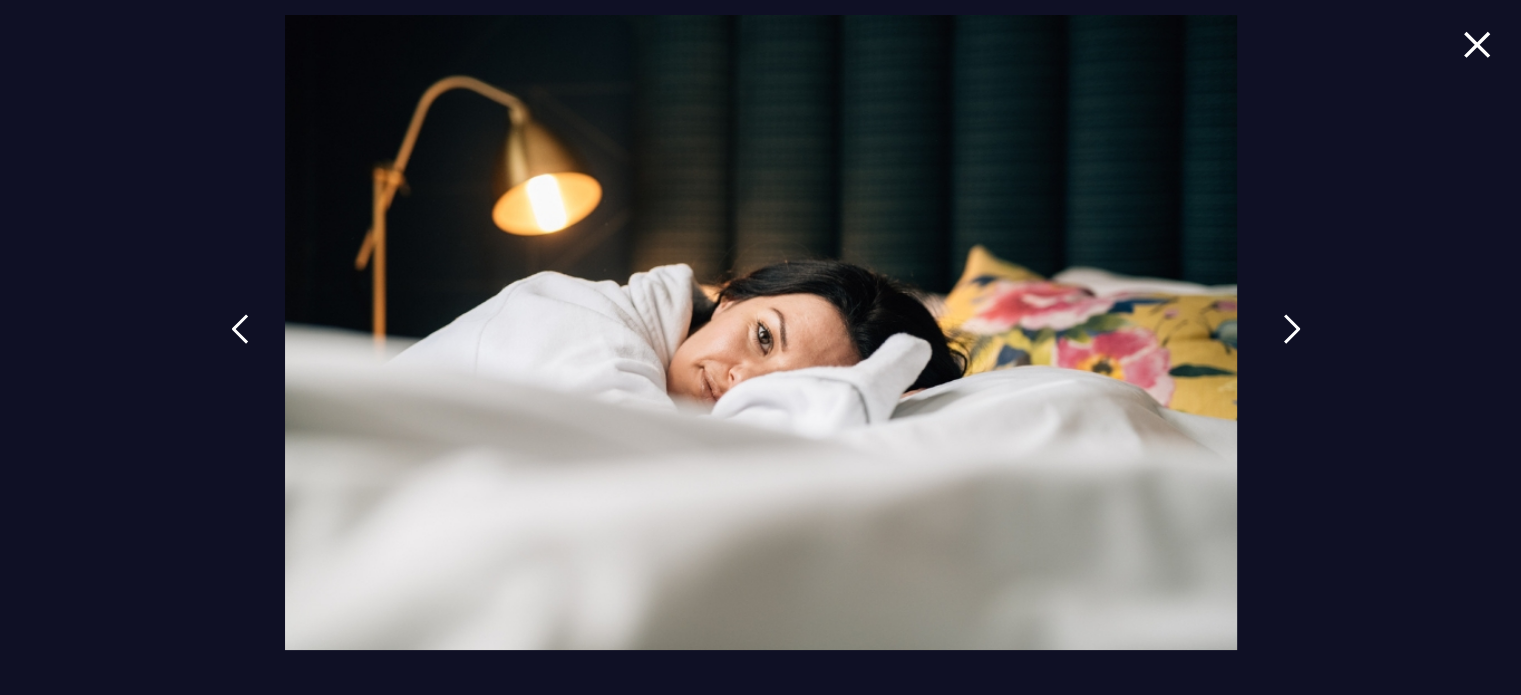 click at bounding box center (1292, 344) 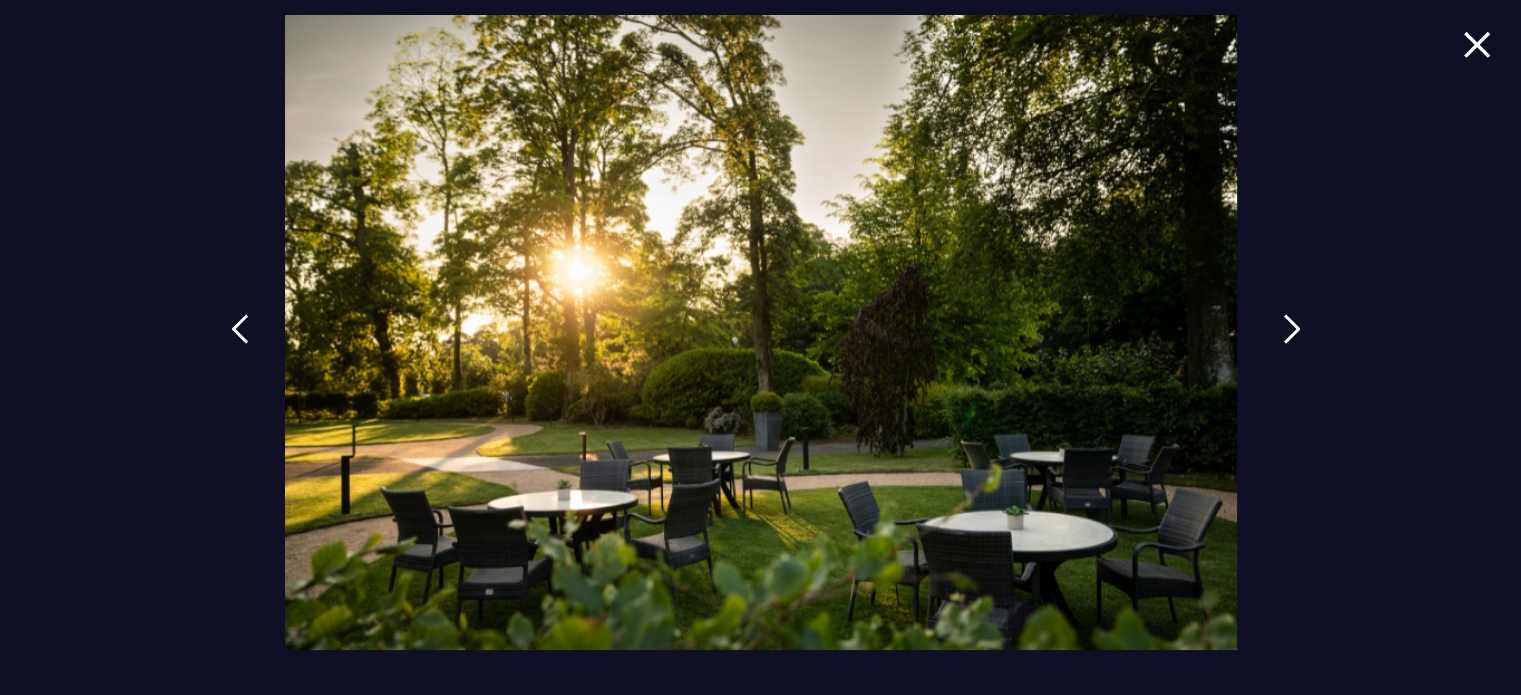 click at bounding box center [1292, 344] 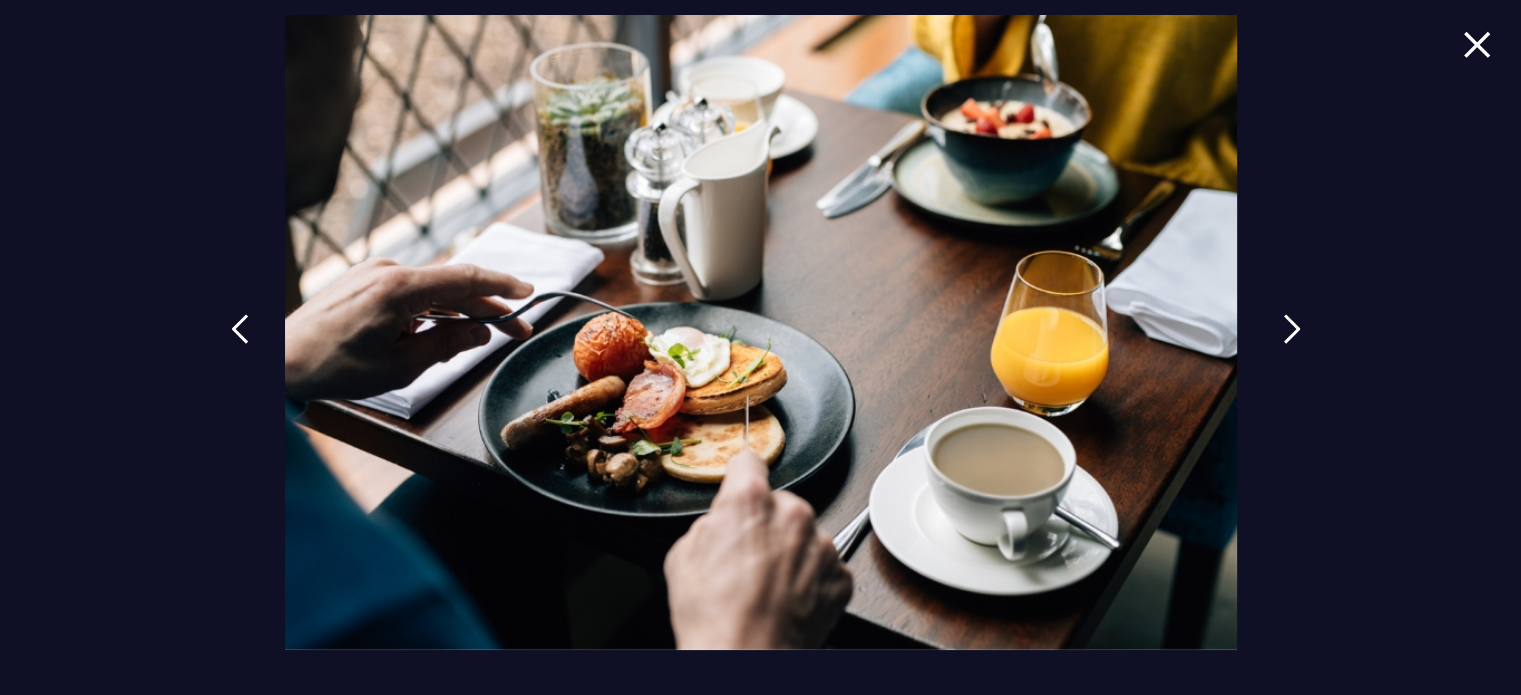 click at bounding box center [1292, 344] 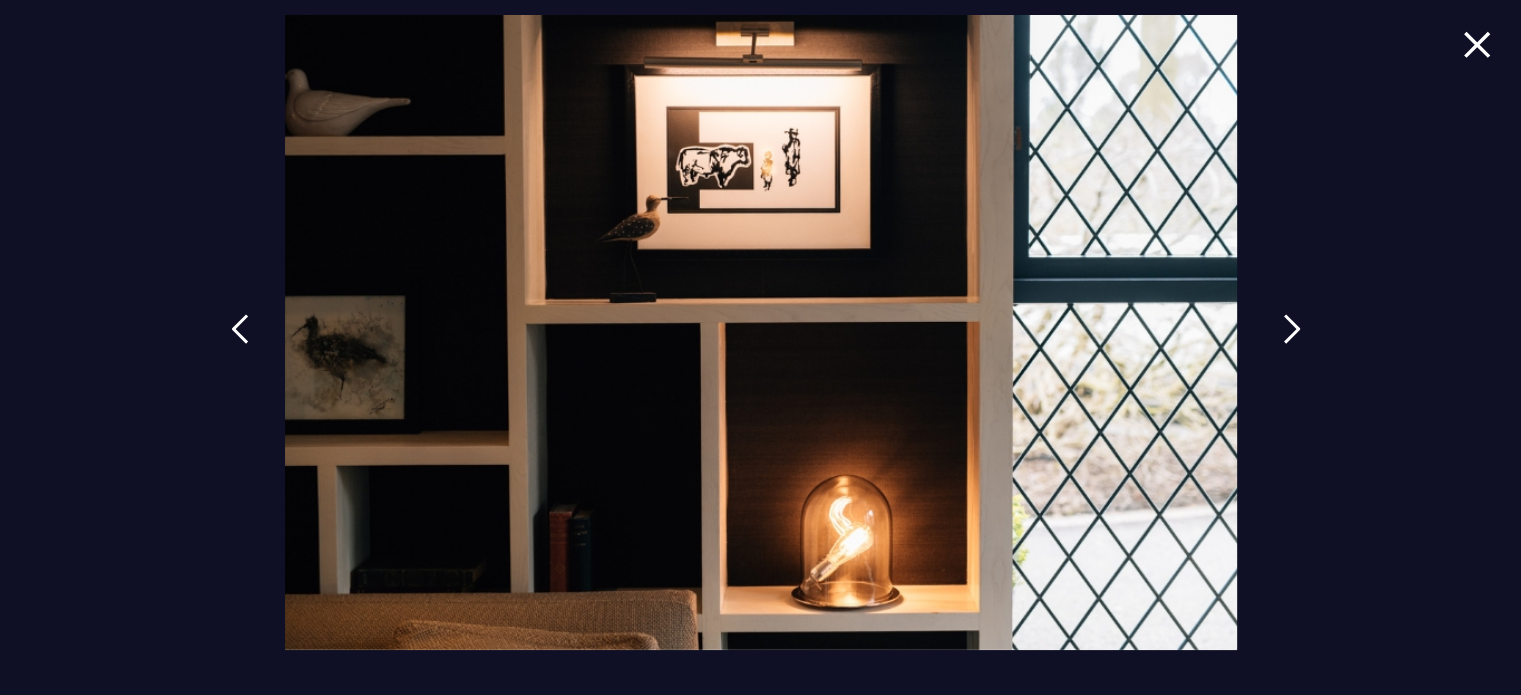 click at bounding box center [1292, 344] 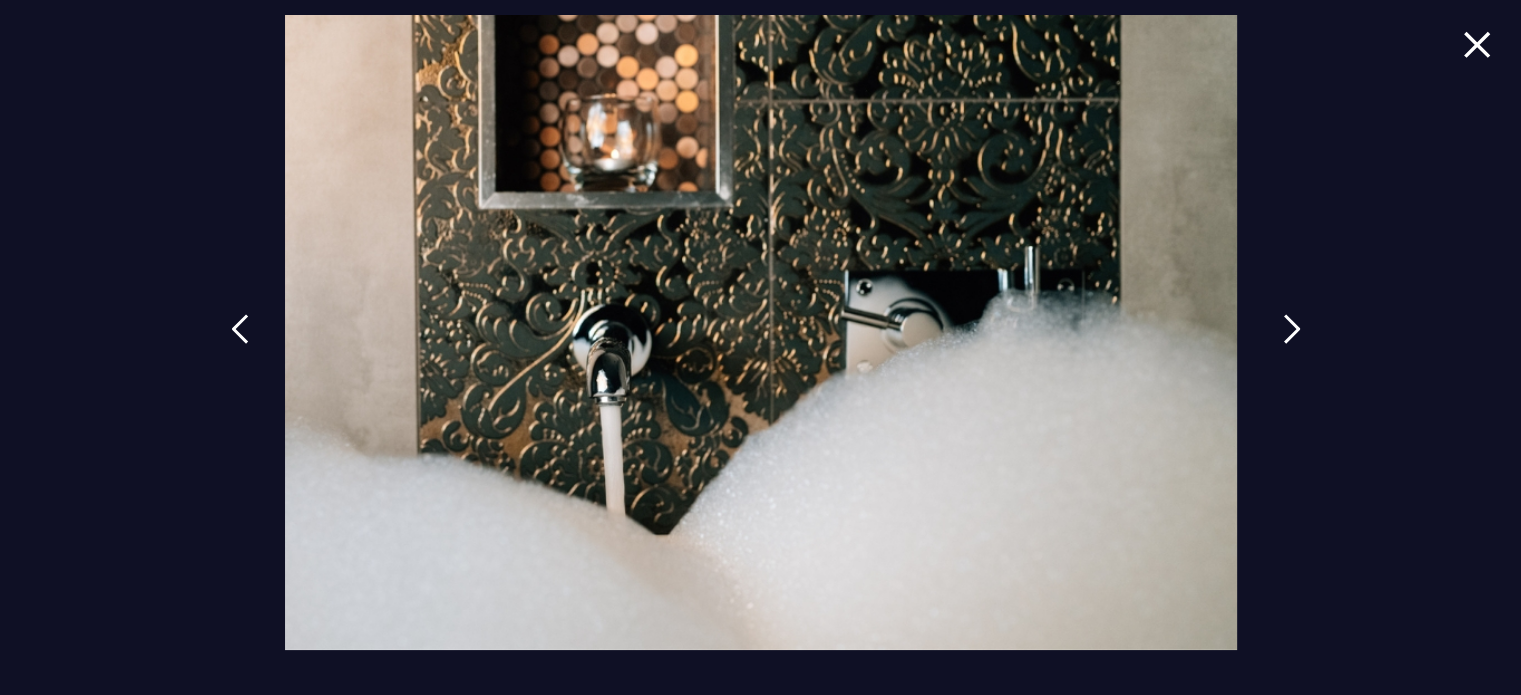 click at bounding box center (1292, 344) 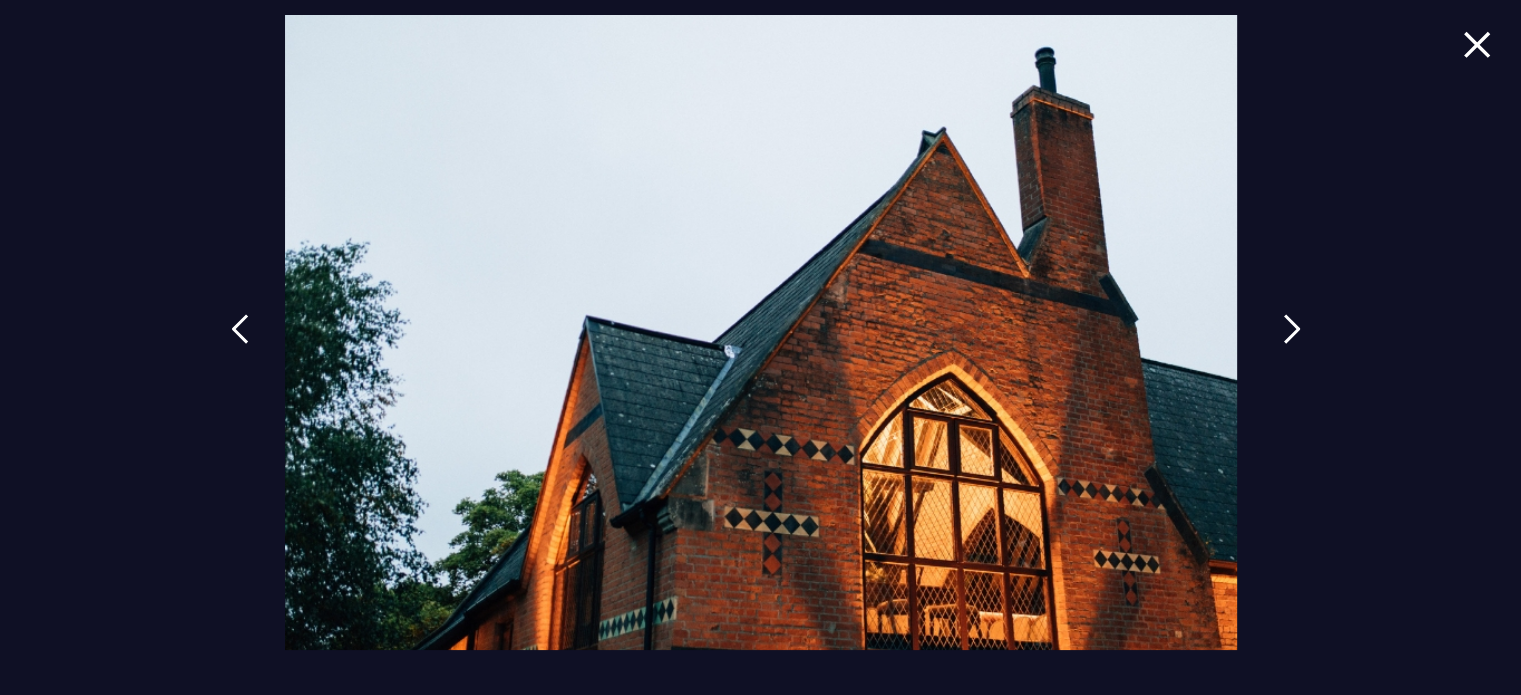 click at bounding box center [1292, 344] 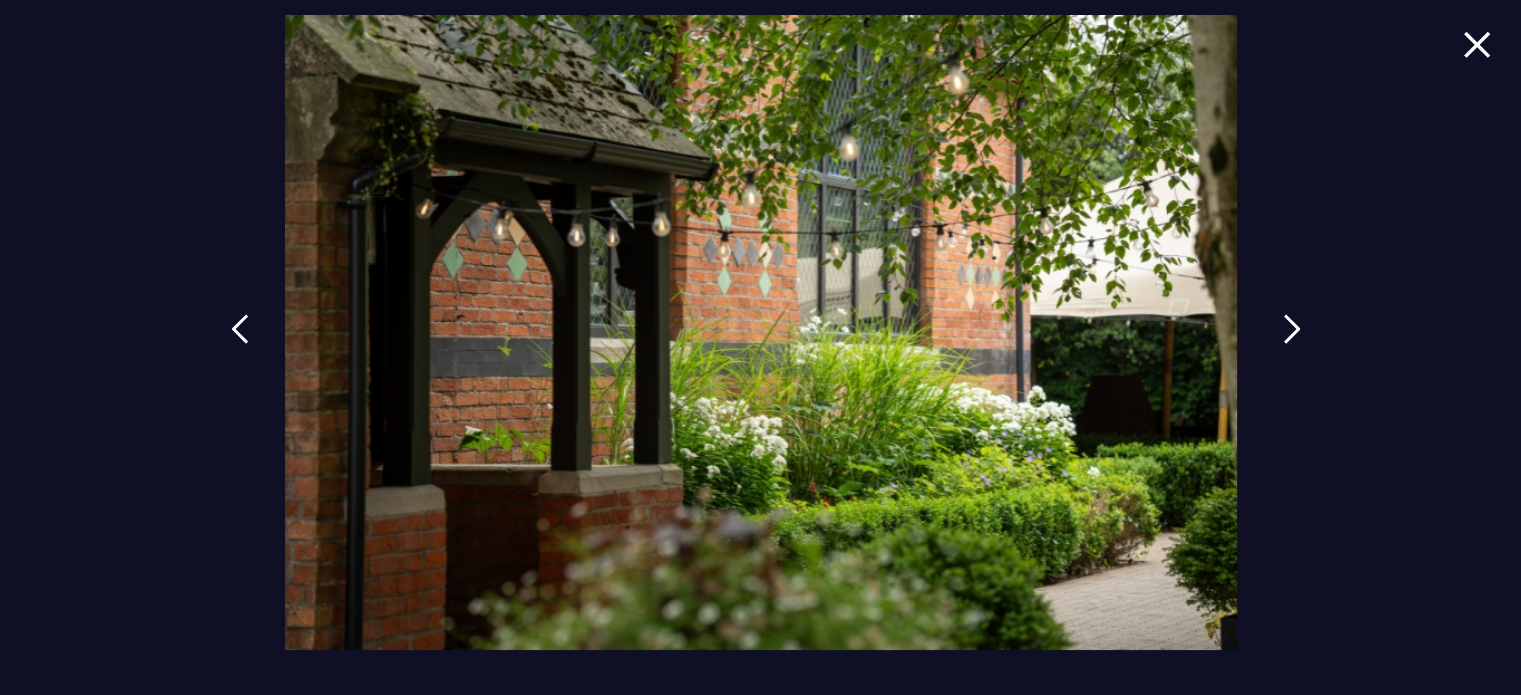 click at bounding box center (1292, 344) 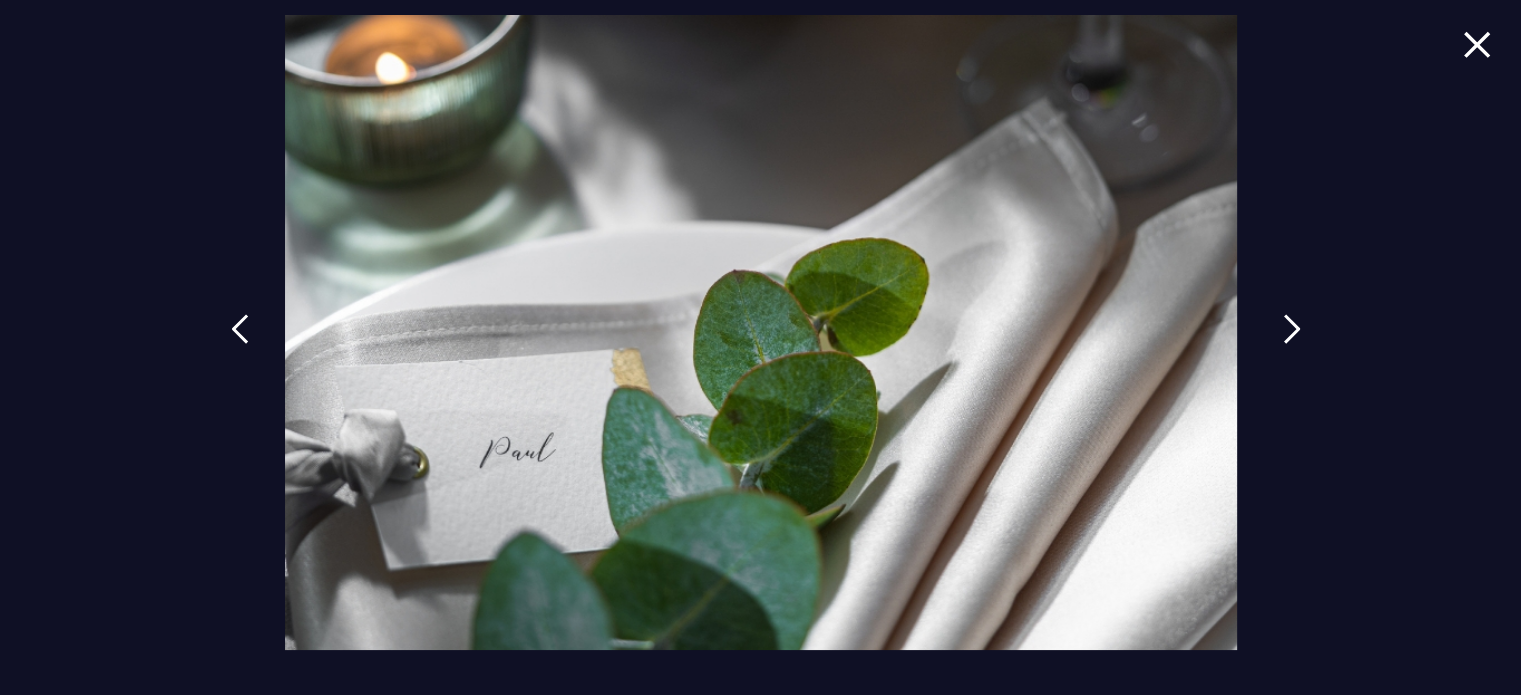 click at bounding box center (1292, 344) 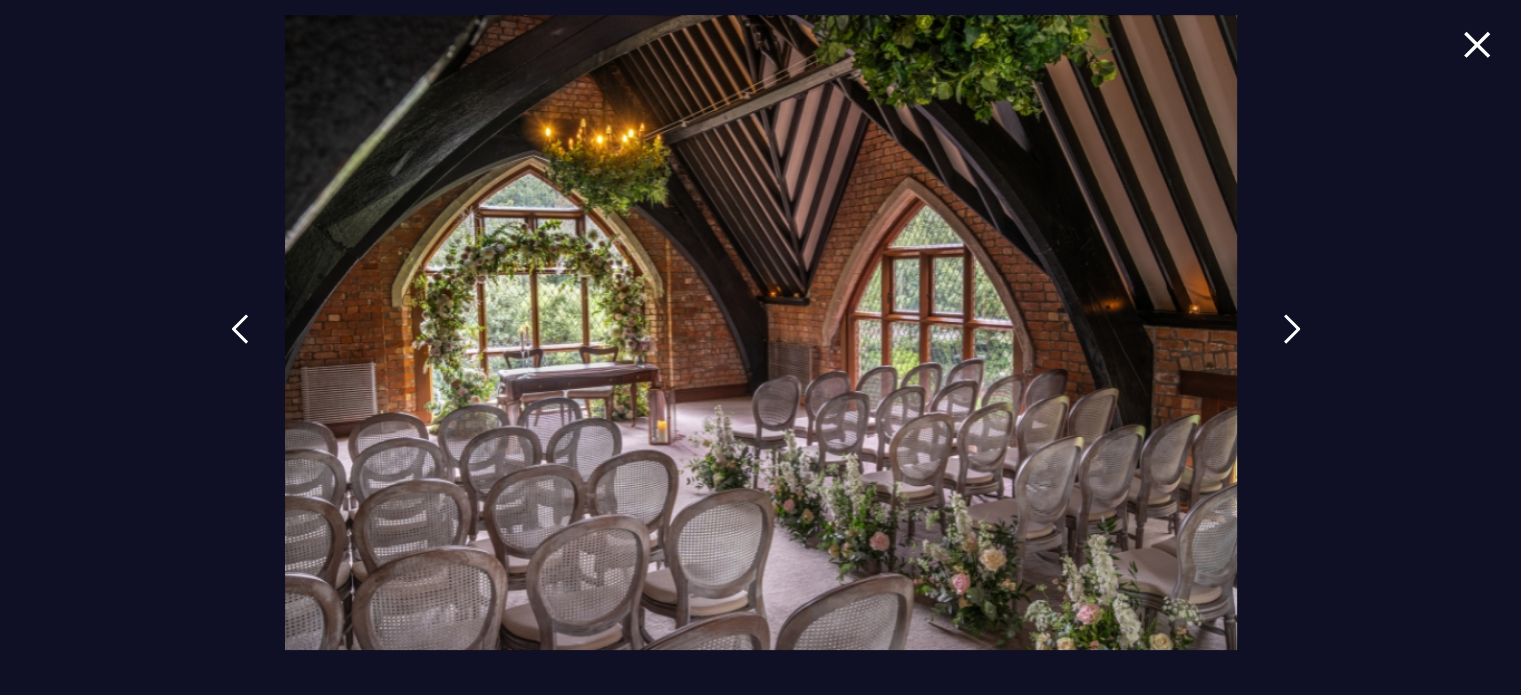 click at bounding box center [1292, 344] 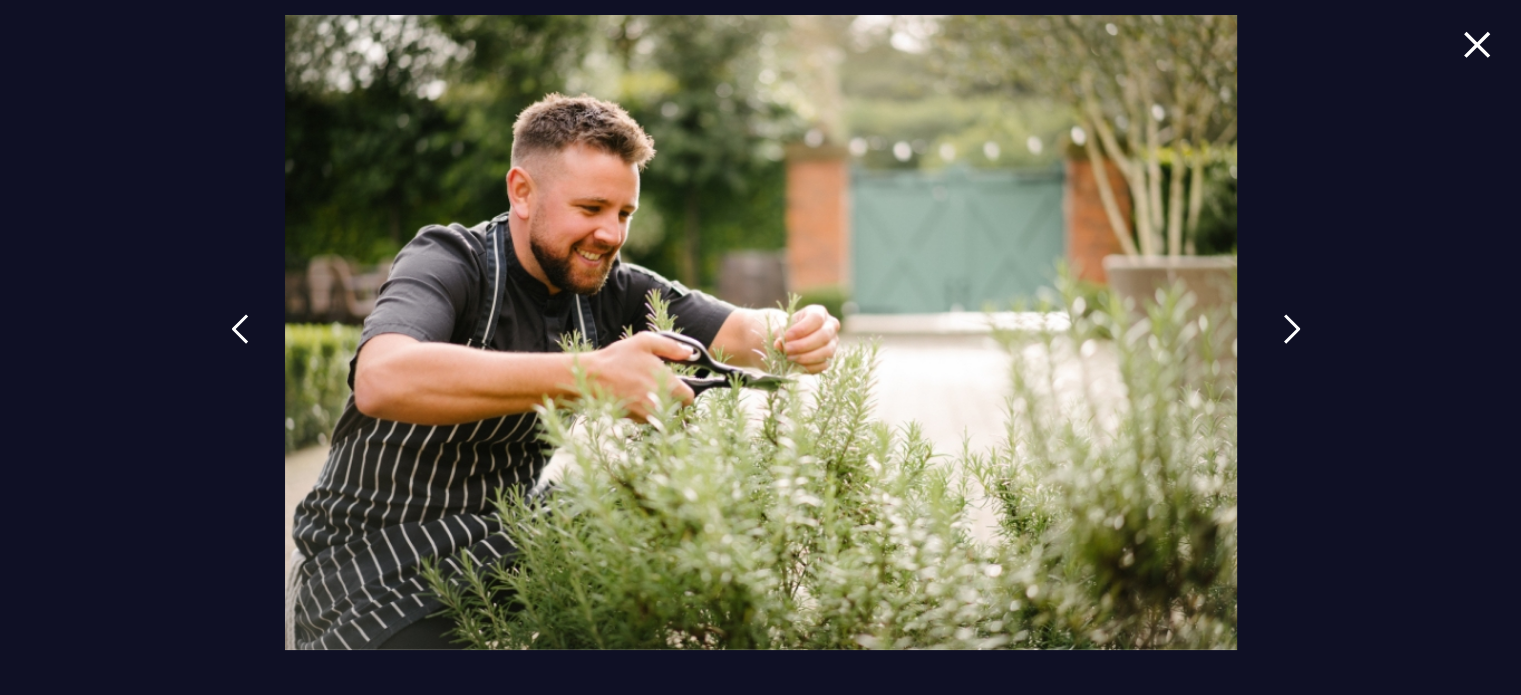 click at bounding box center (1292, 344) 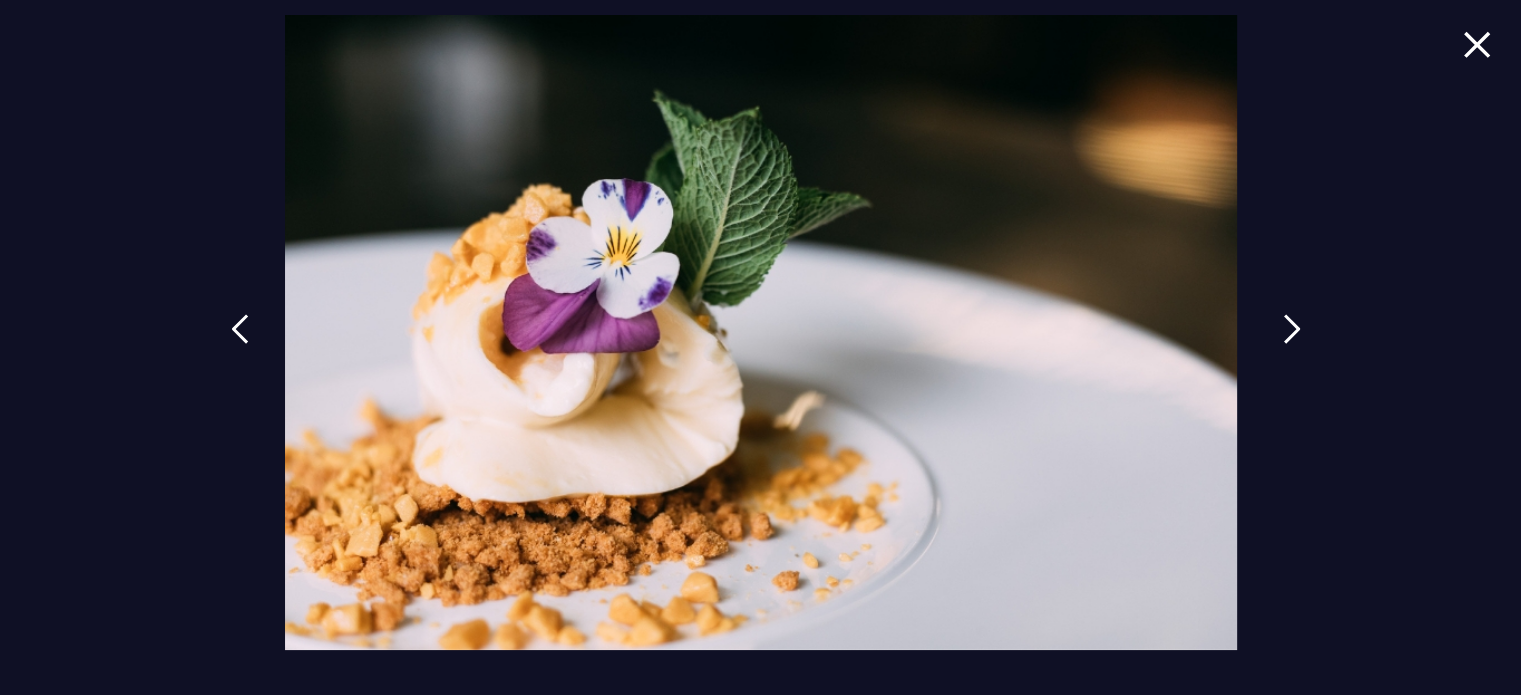 click at bounding box center (1292, 344) 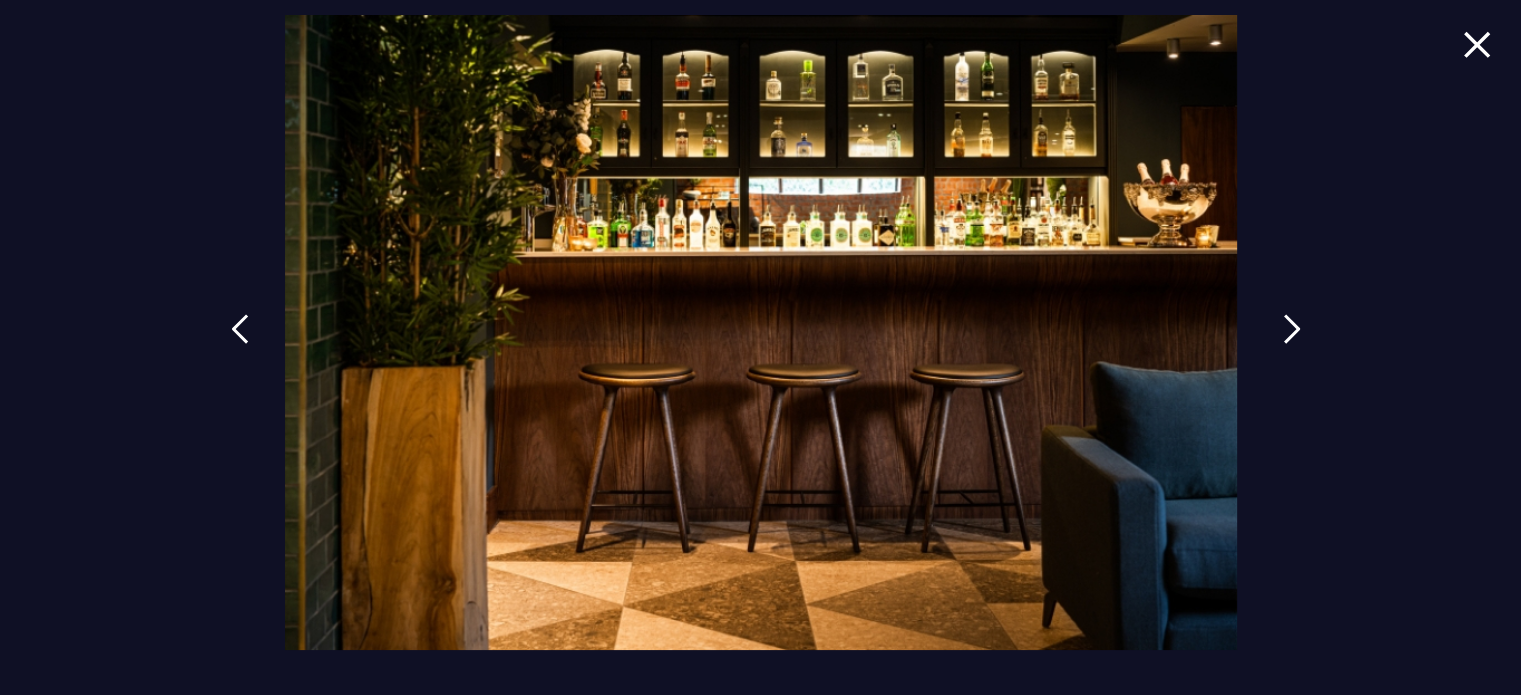 click at bounding box center (1292, 344) 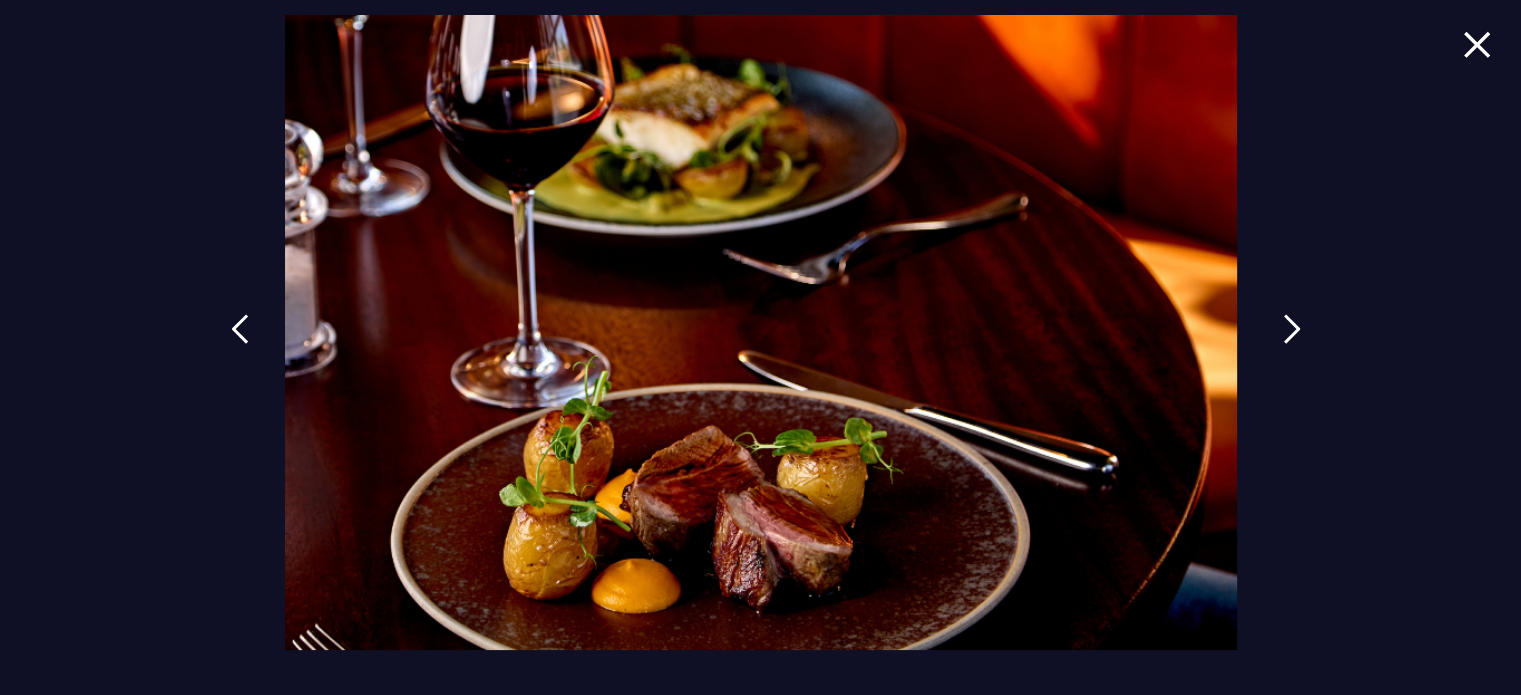 click at bounding box center [1292, 344] 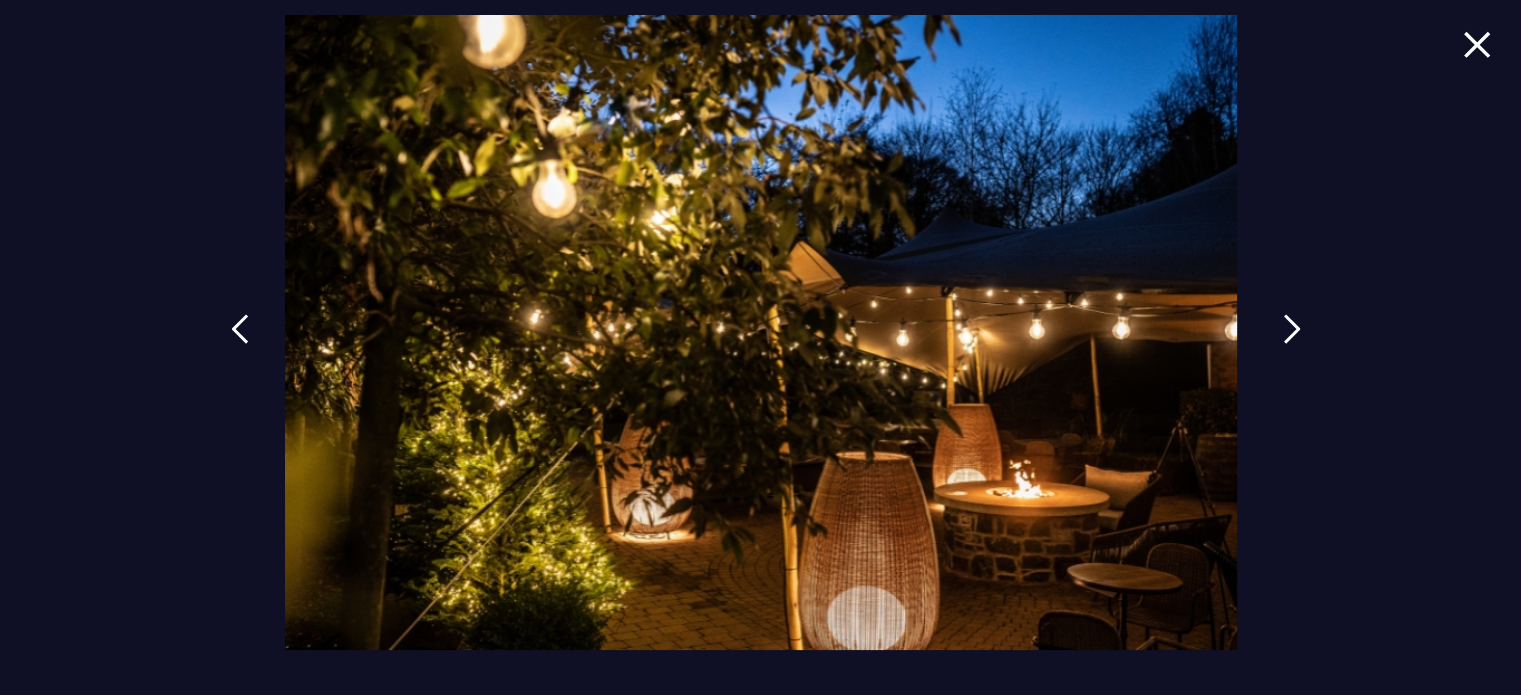 click at bounding box center [1292, 344] 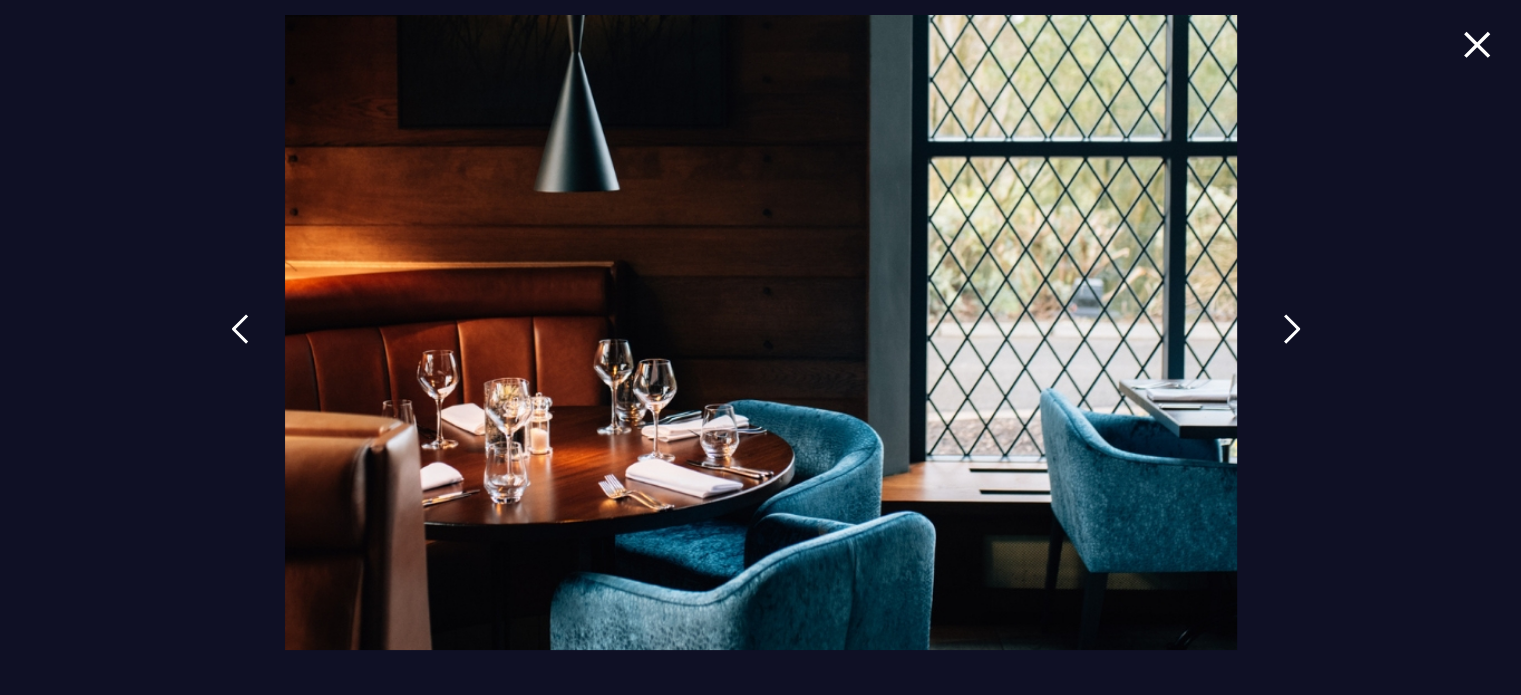 click at bounding box center (1292, 344) 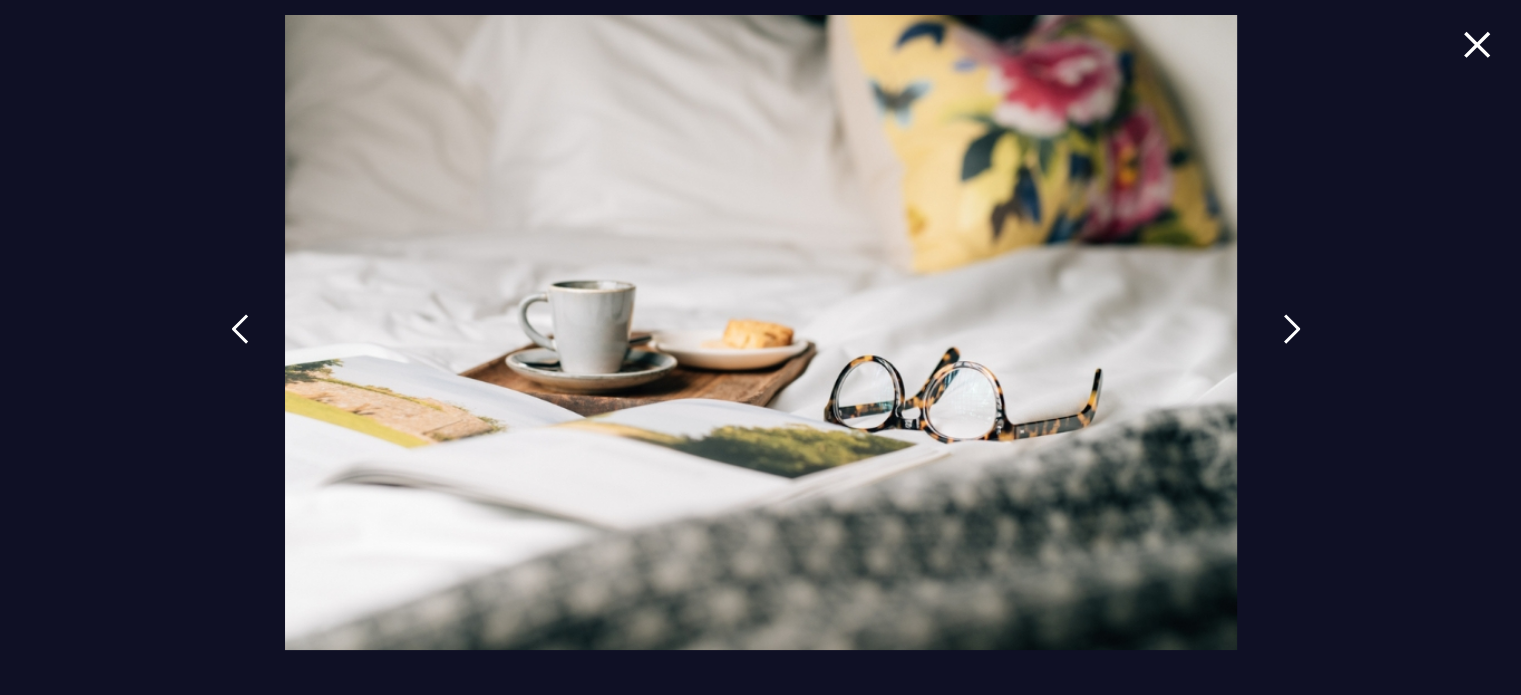 click at bounding box center (1292, 344) 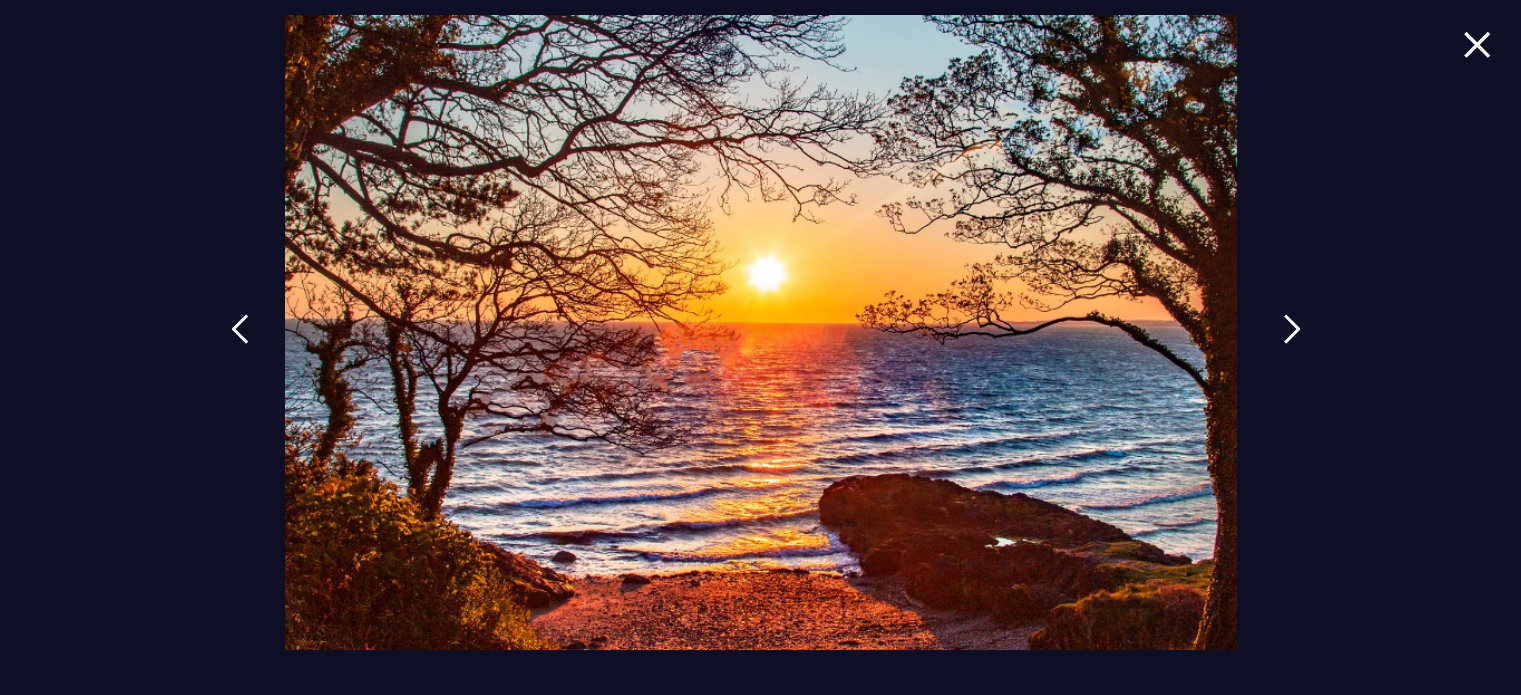 click at bounding box center (1292, 344) 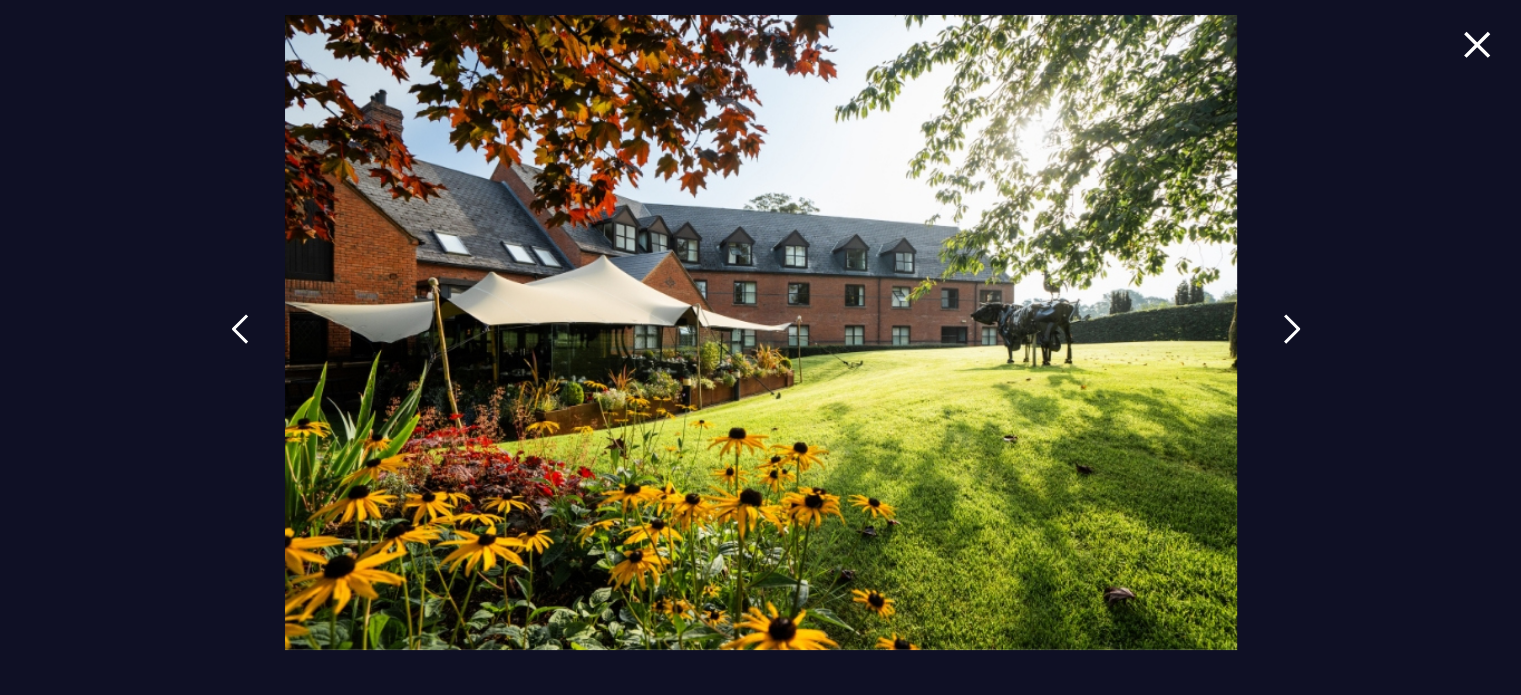 click at bounding box center (1292, 344) 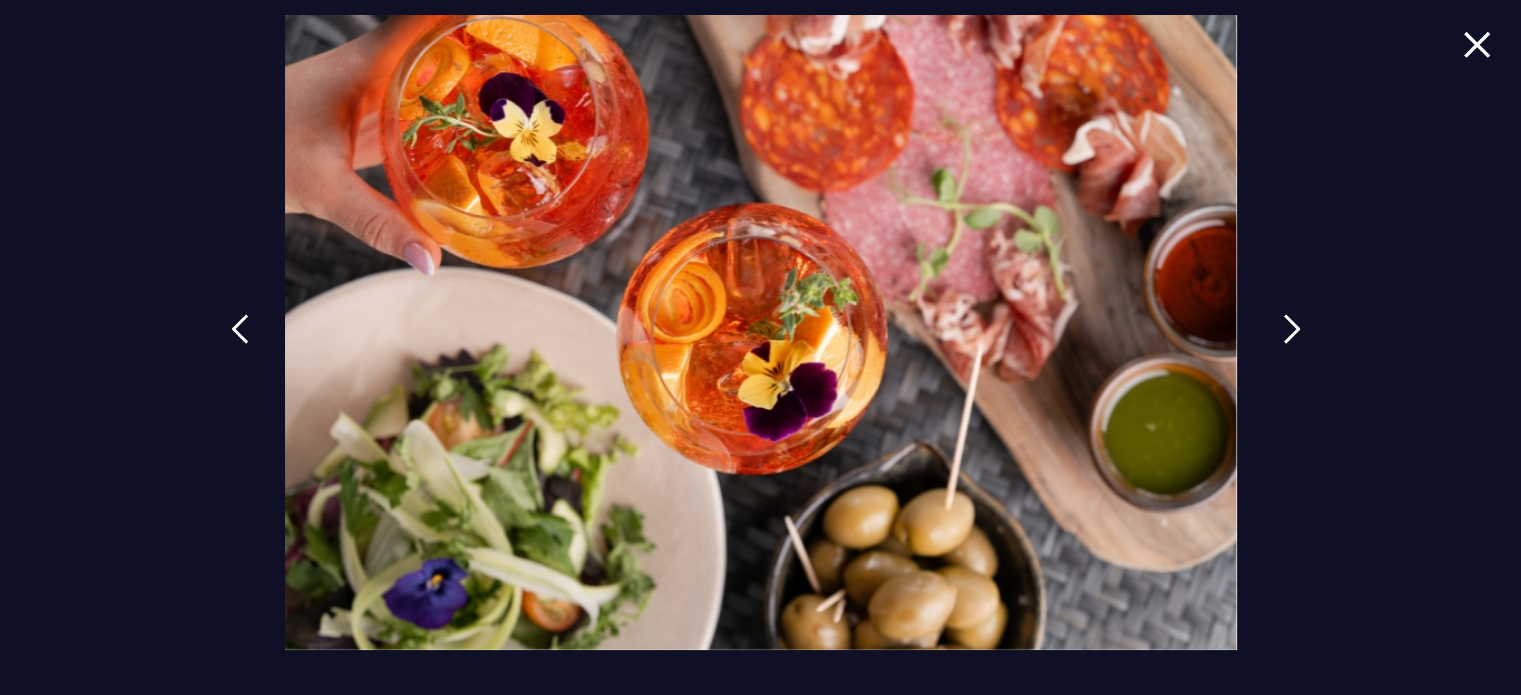 click at bounding box center (1292, 344) 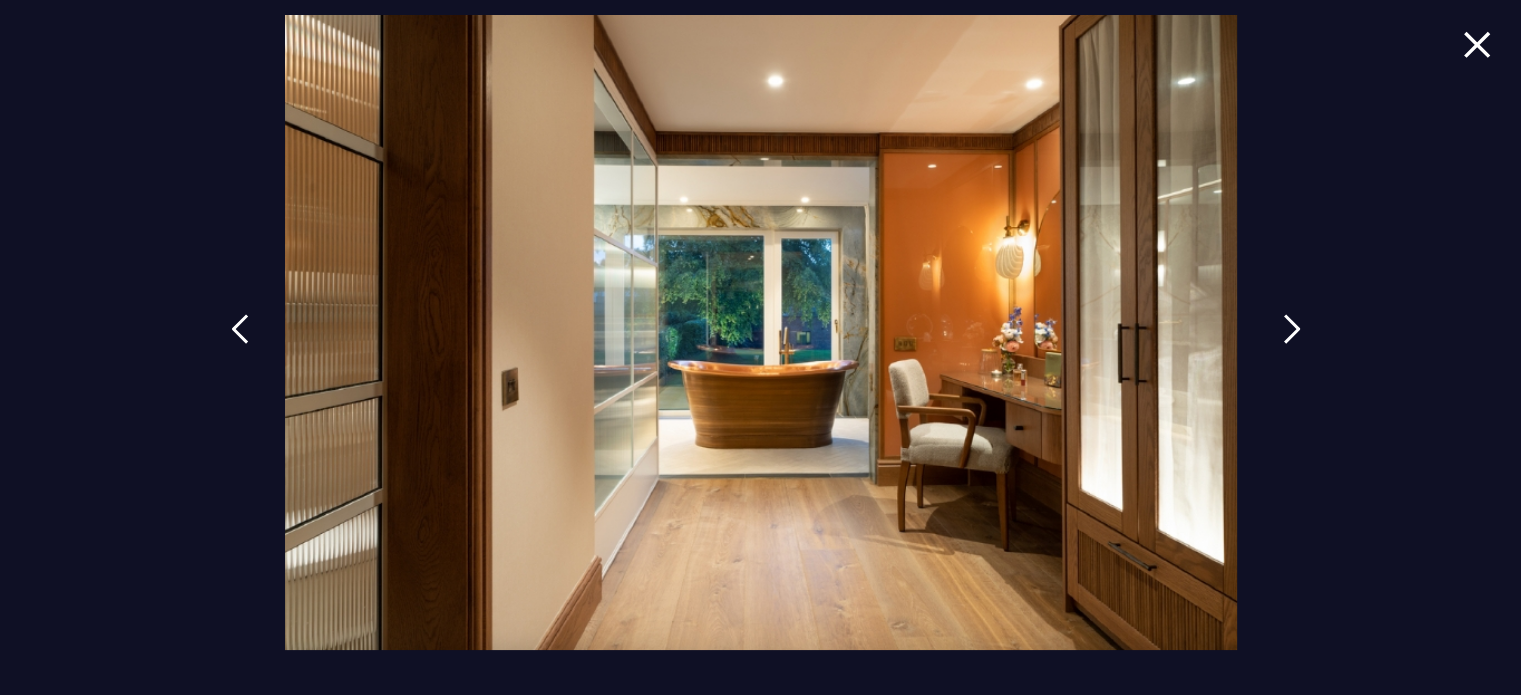 click at bounding box center (1292, 344) 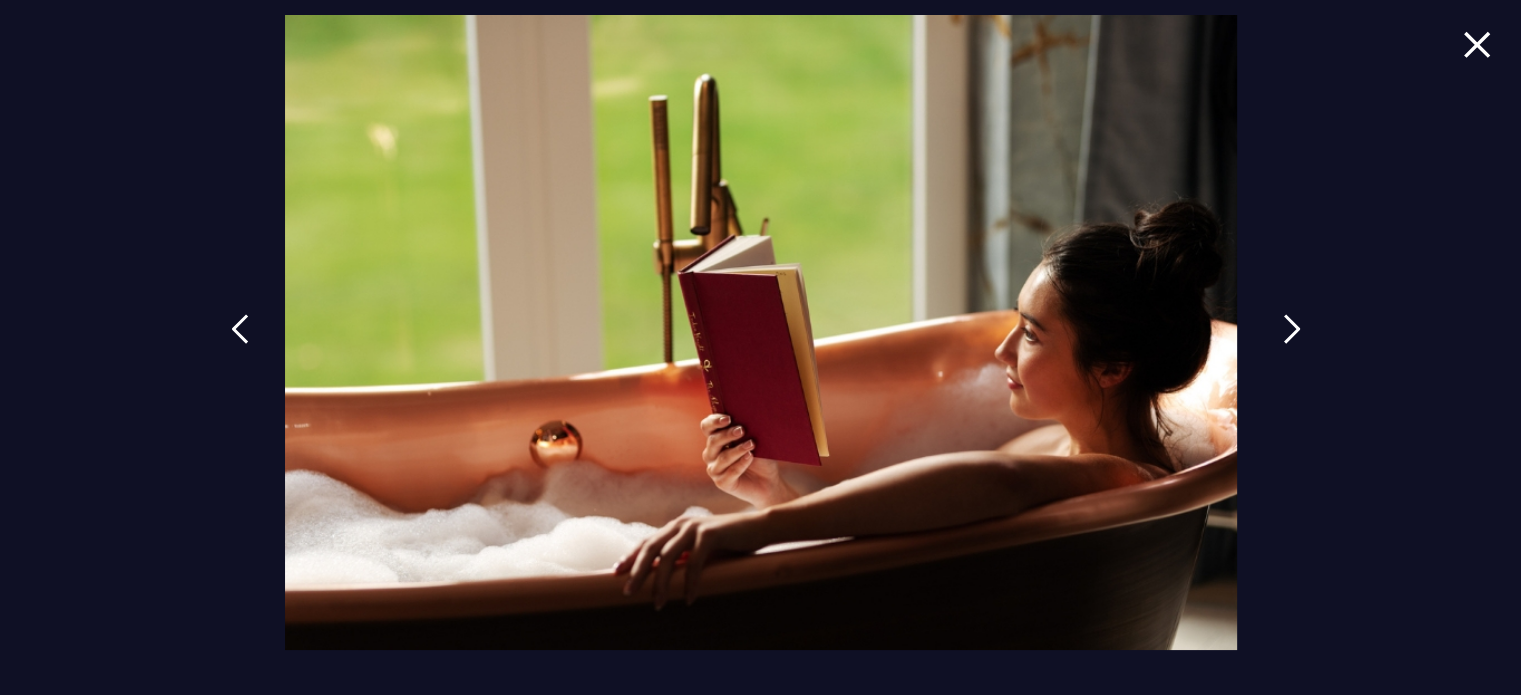 click at bounding box center (1292, 344) 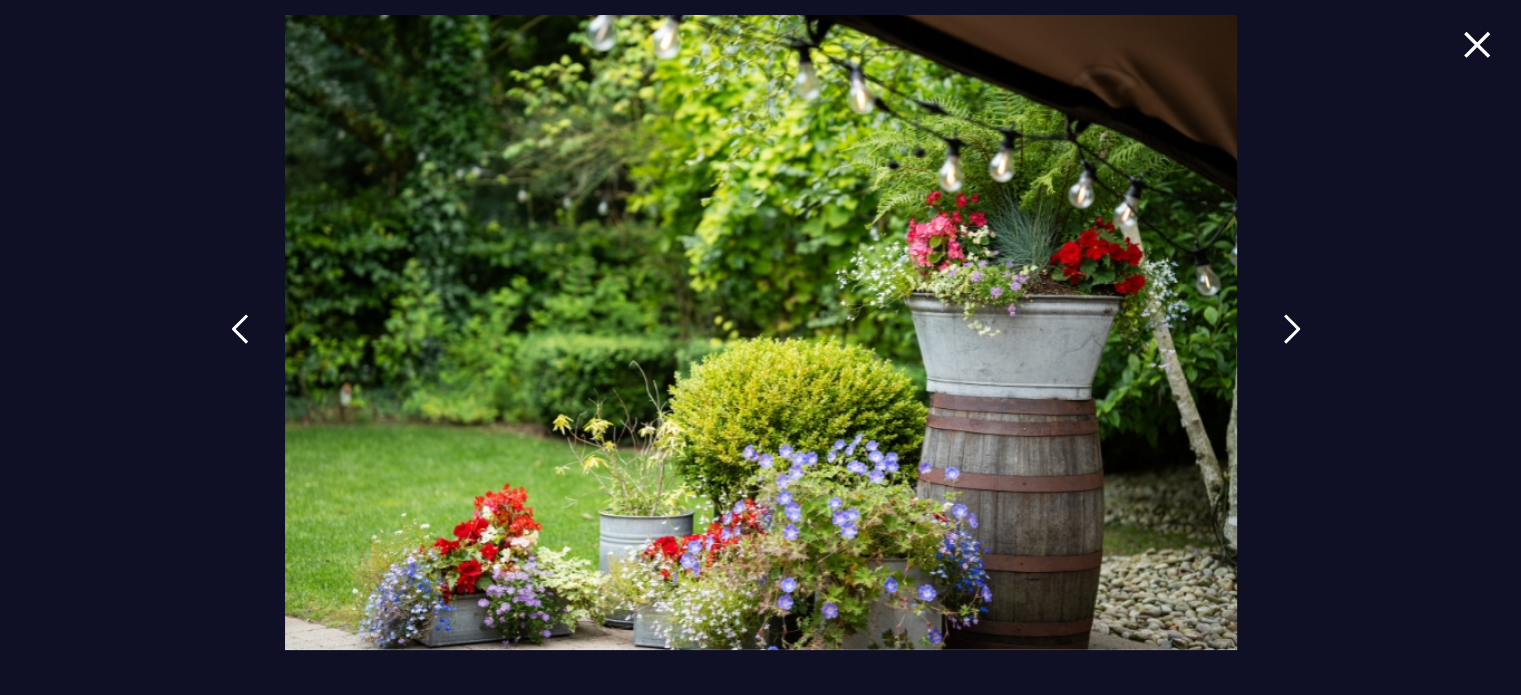 click at bounding box center [1292, 344] 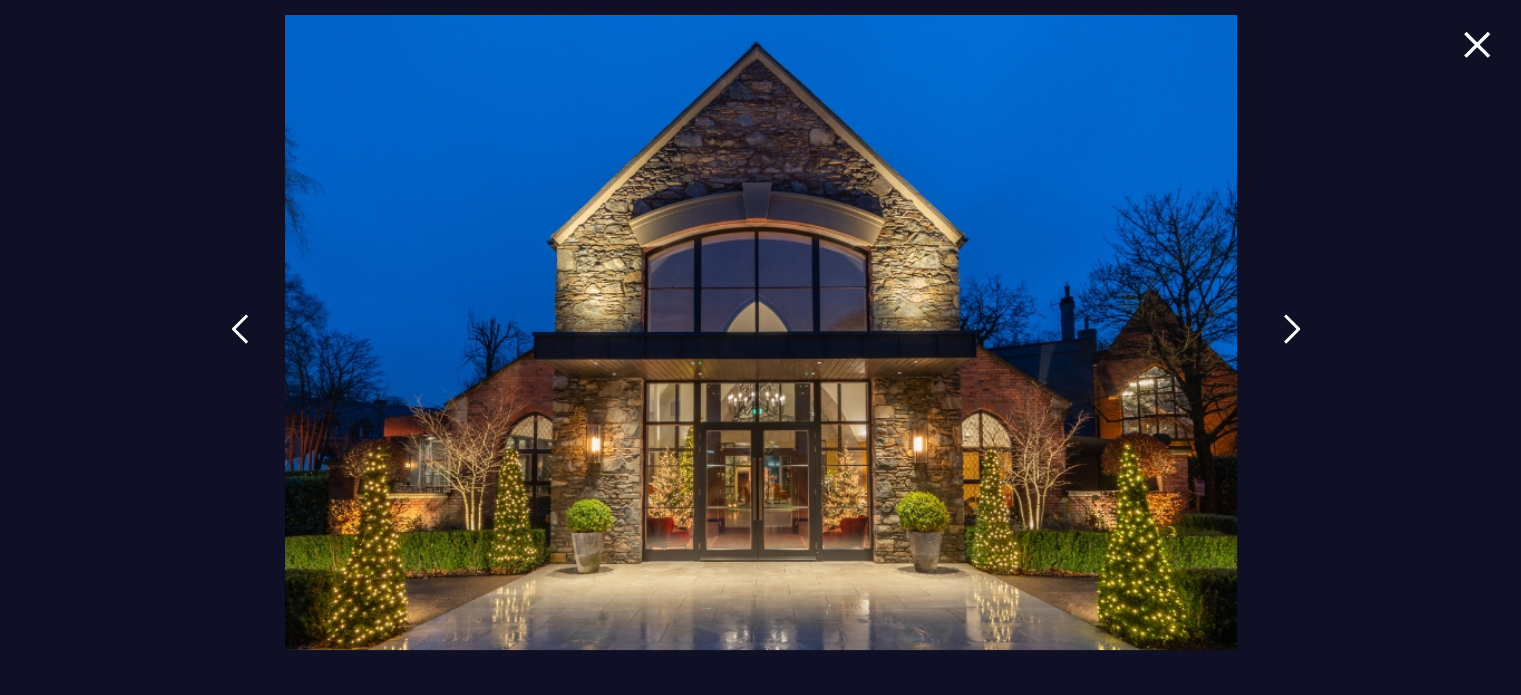 click at bounding box center (1292, 344) 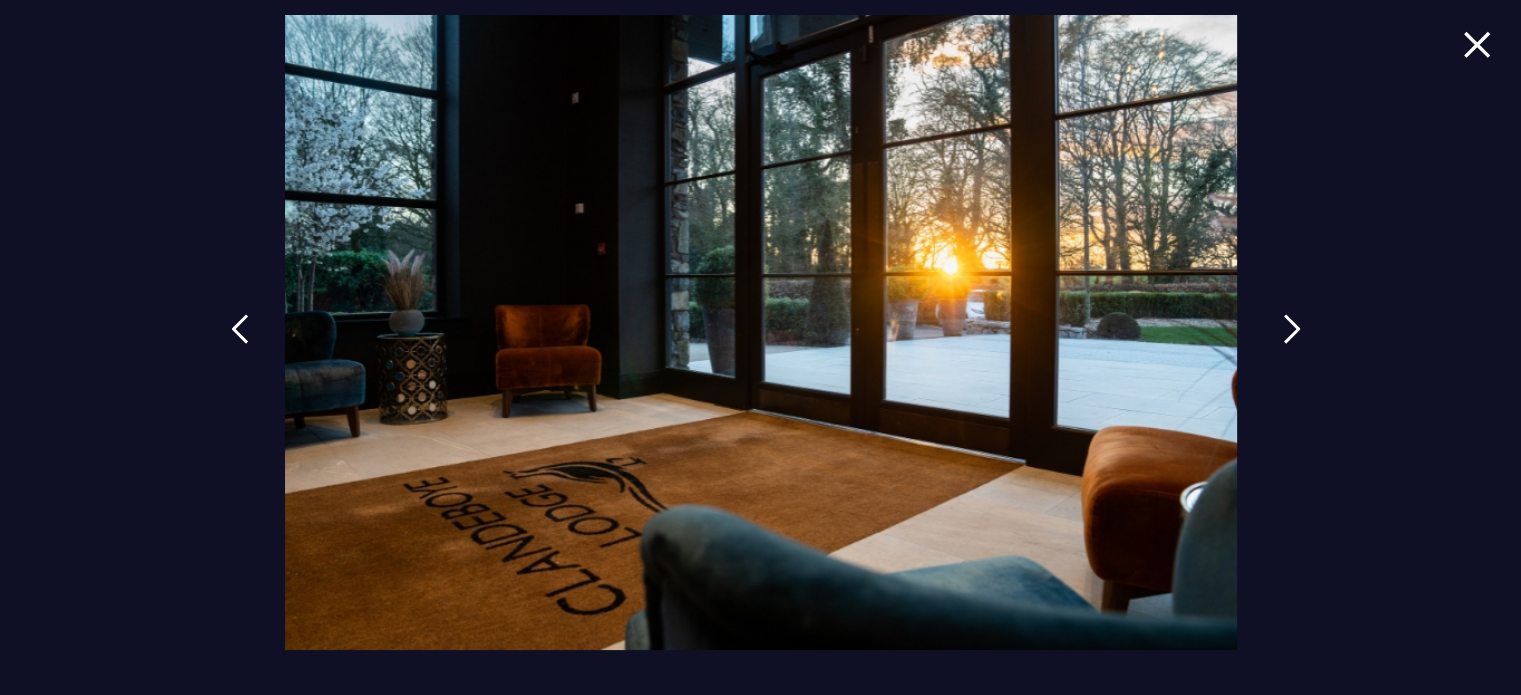 click at bounding box center (1292, 344) 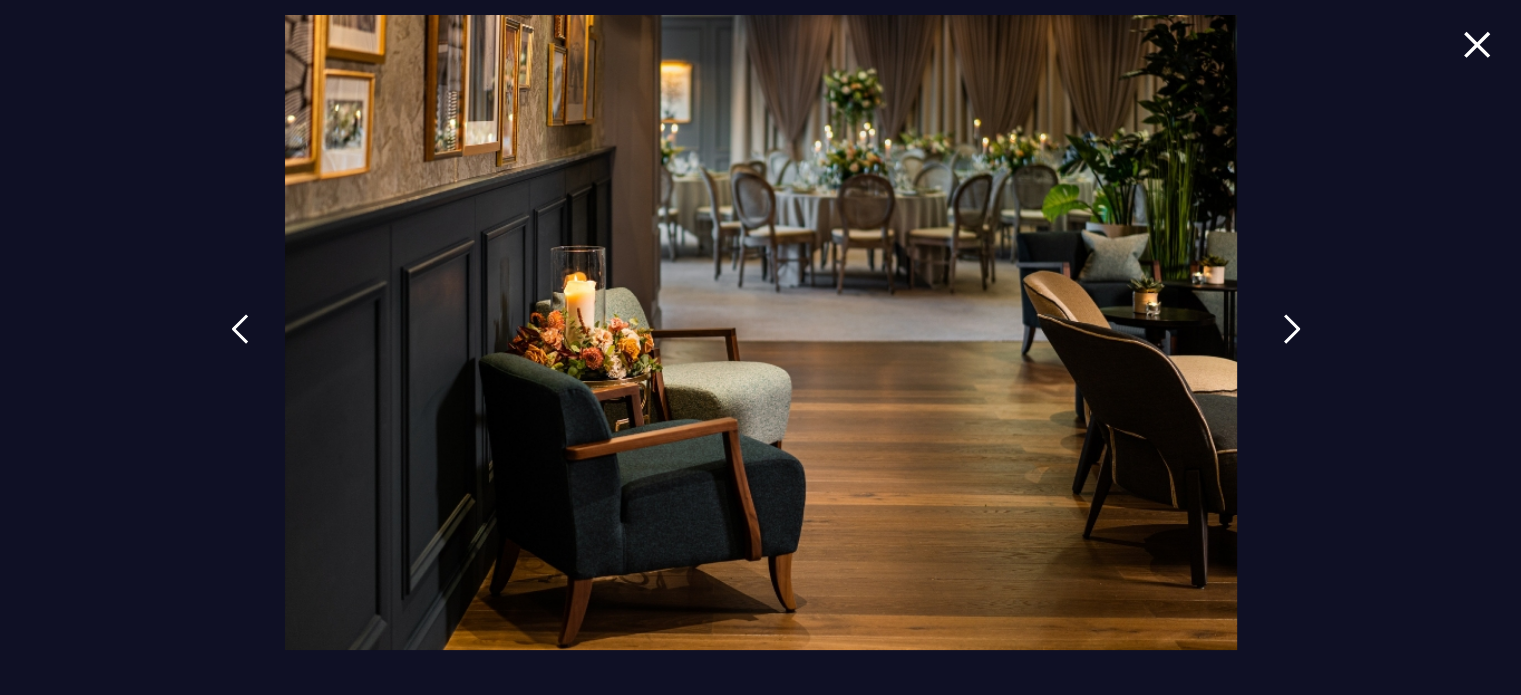 click at bounding box center [1292, 344] 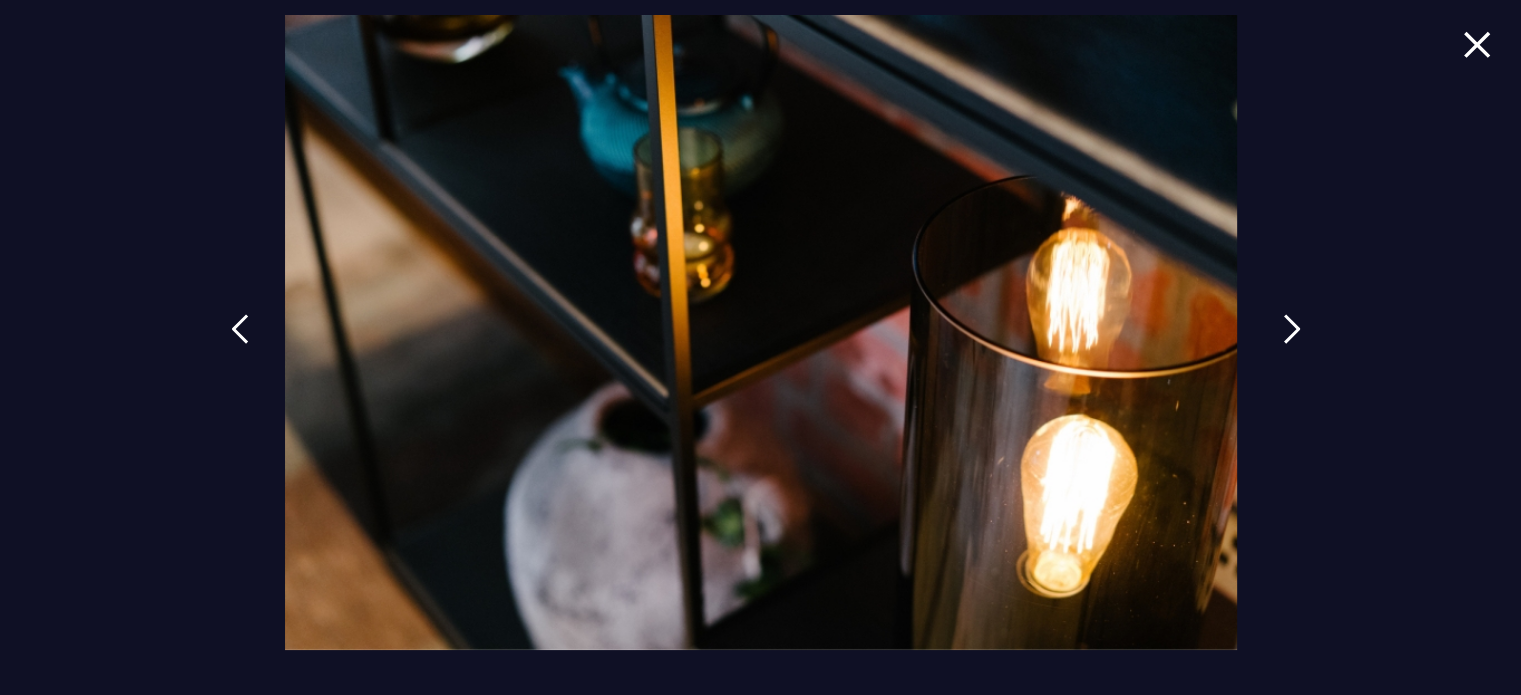 click at bounding box center (1292, 344) 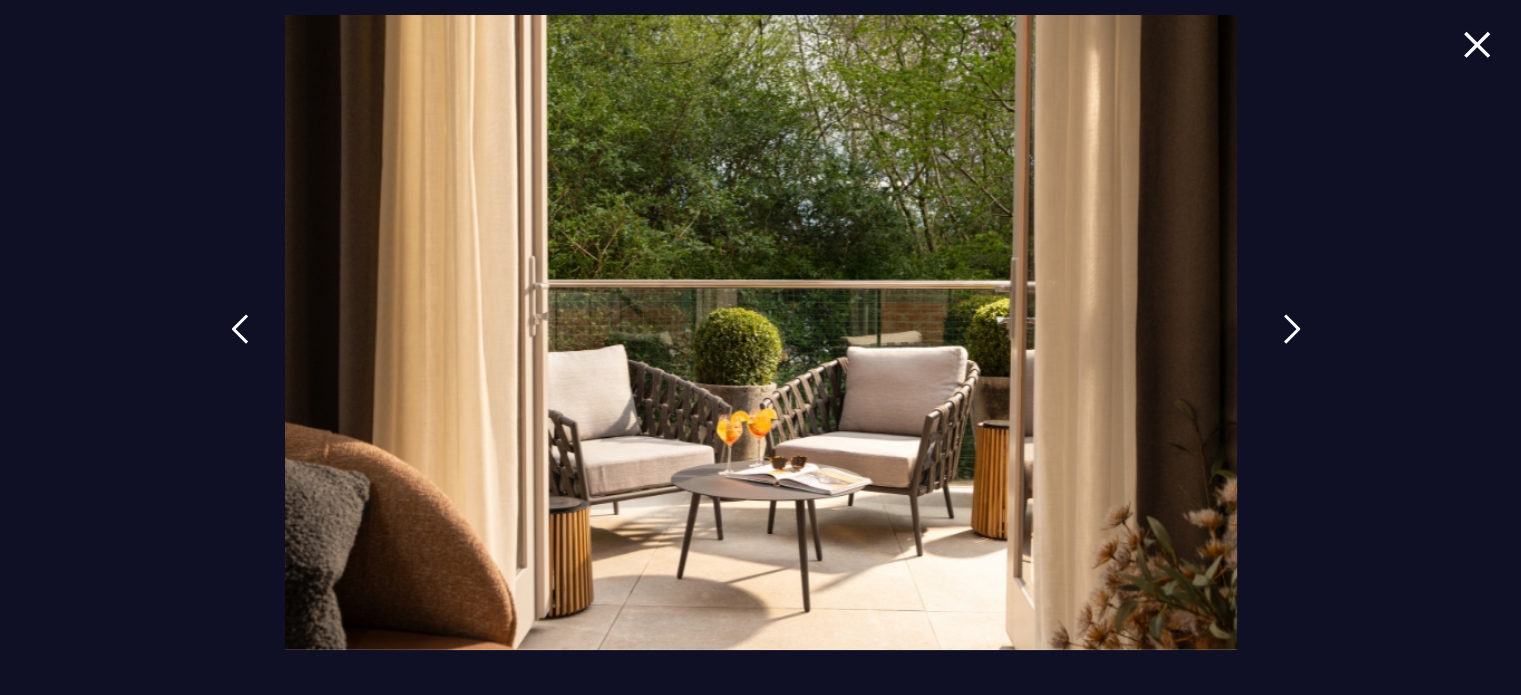 click at bounding box center (1292, 344) 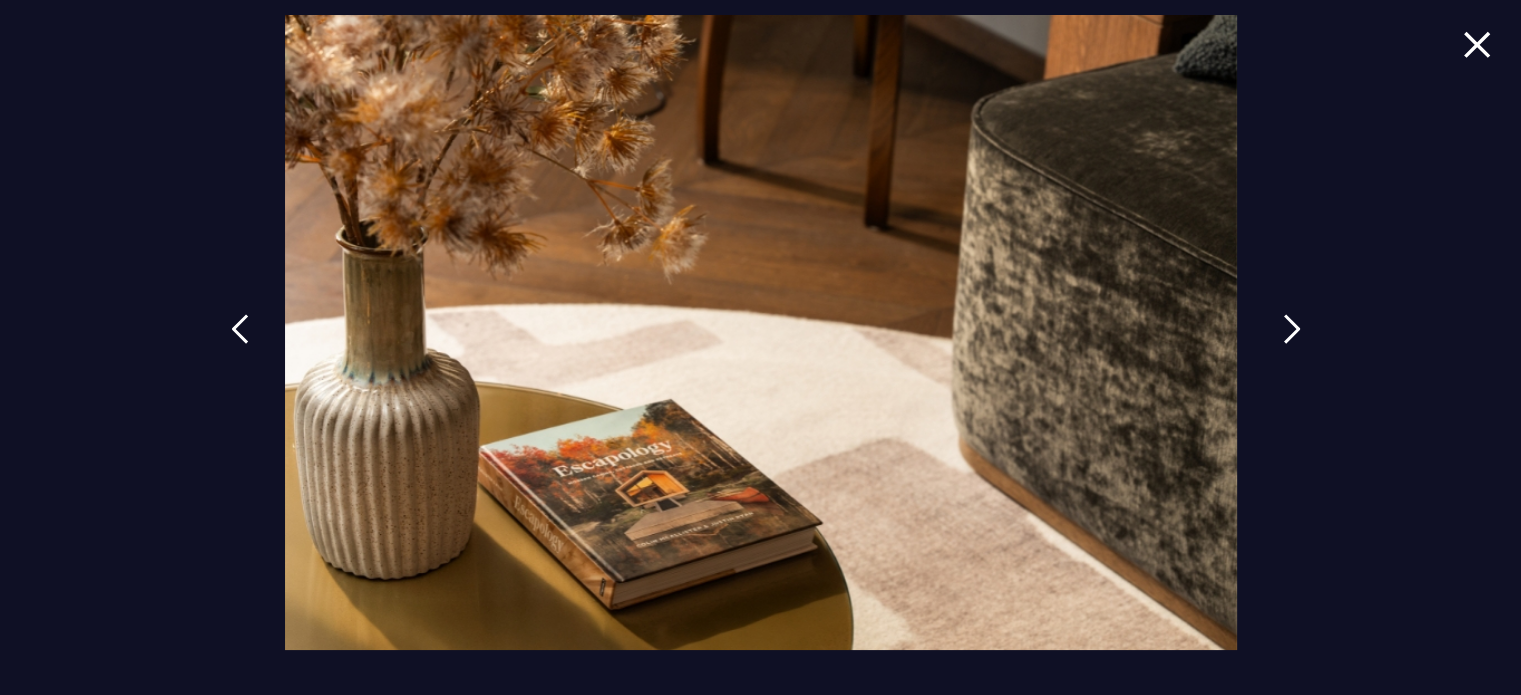 click at bounding box center [1292, 344] 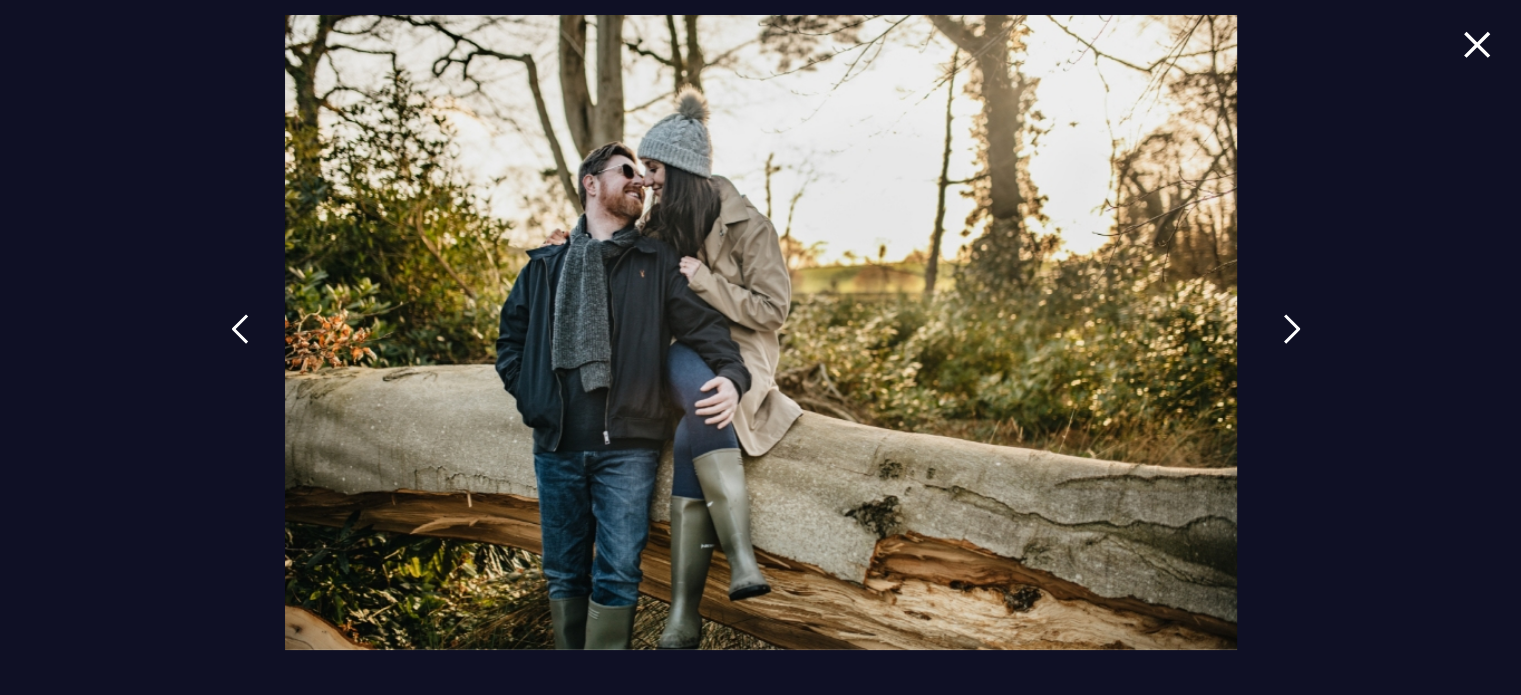 click at bounding box center (1292, 344) 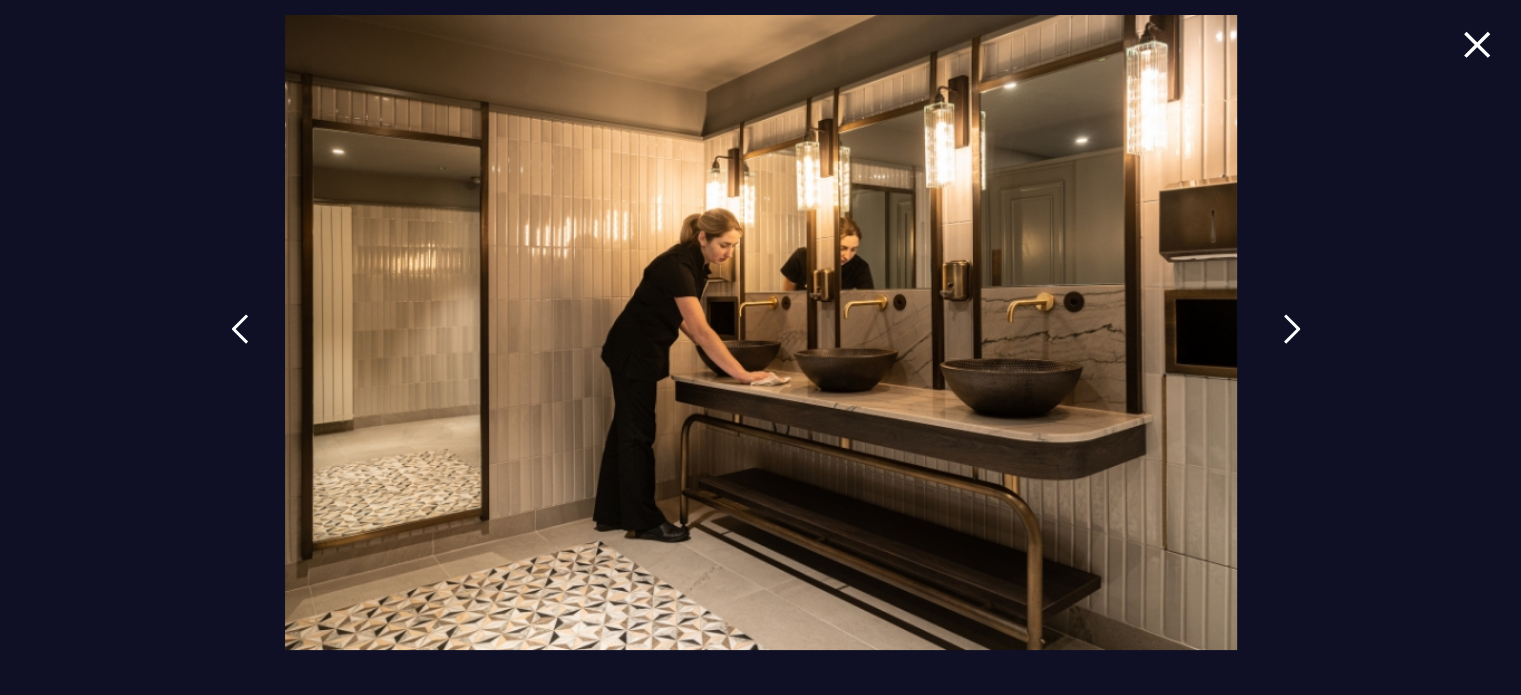 click at bounding box center (1292, 344) 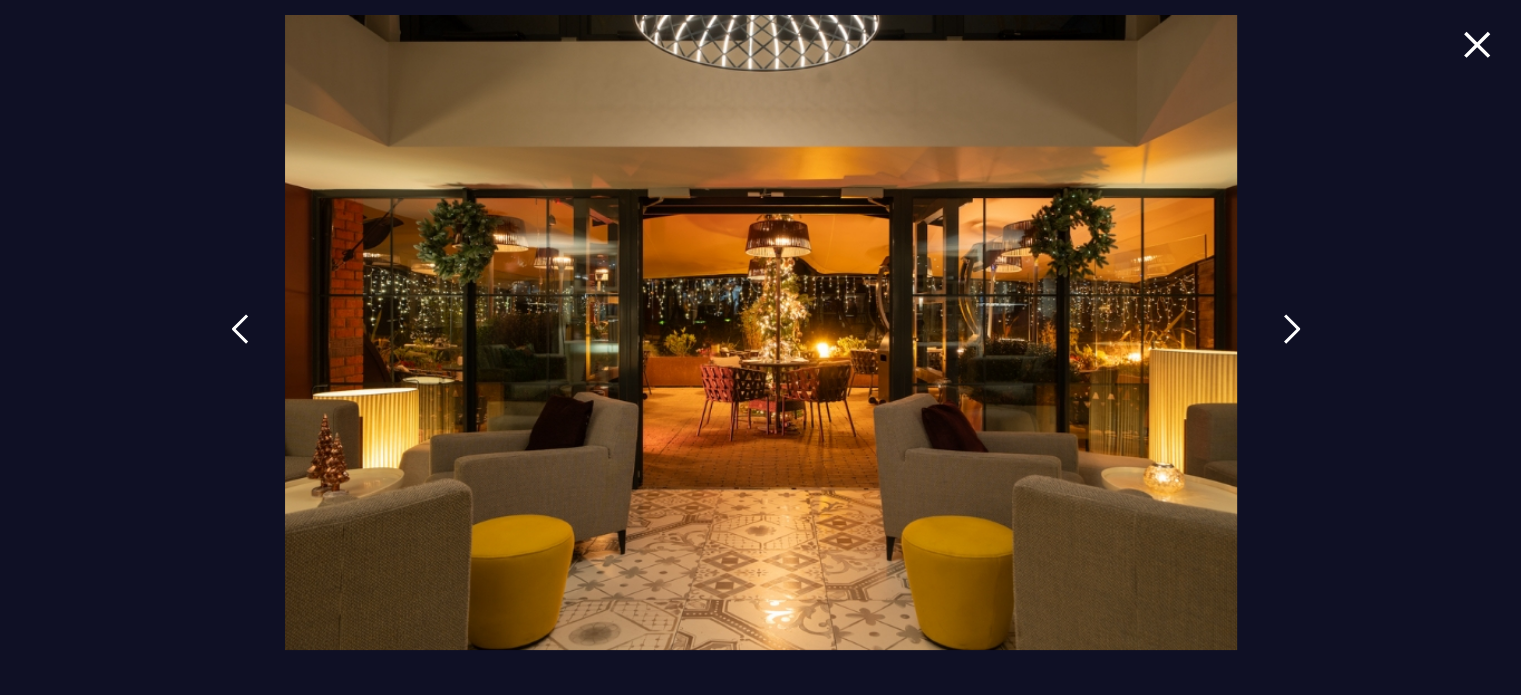 click at bounding box center [1292, 344] 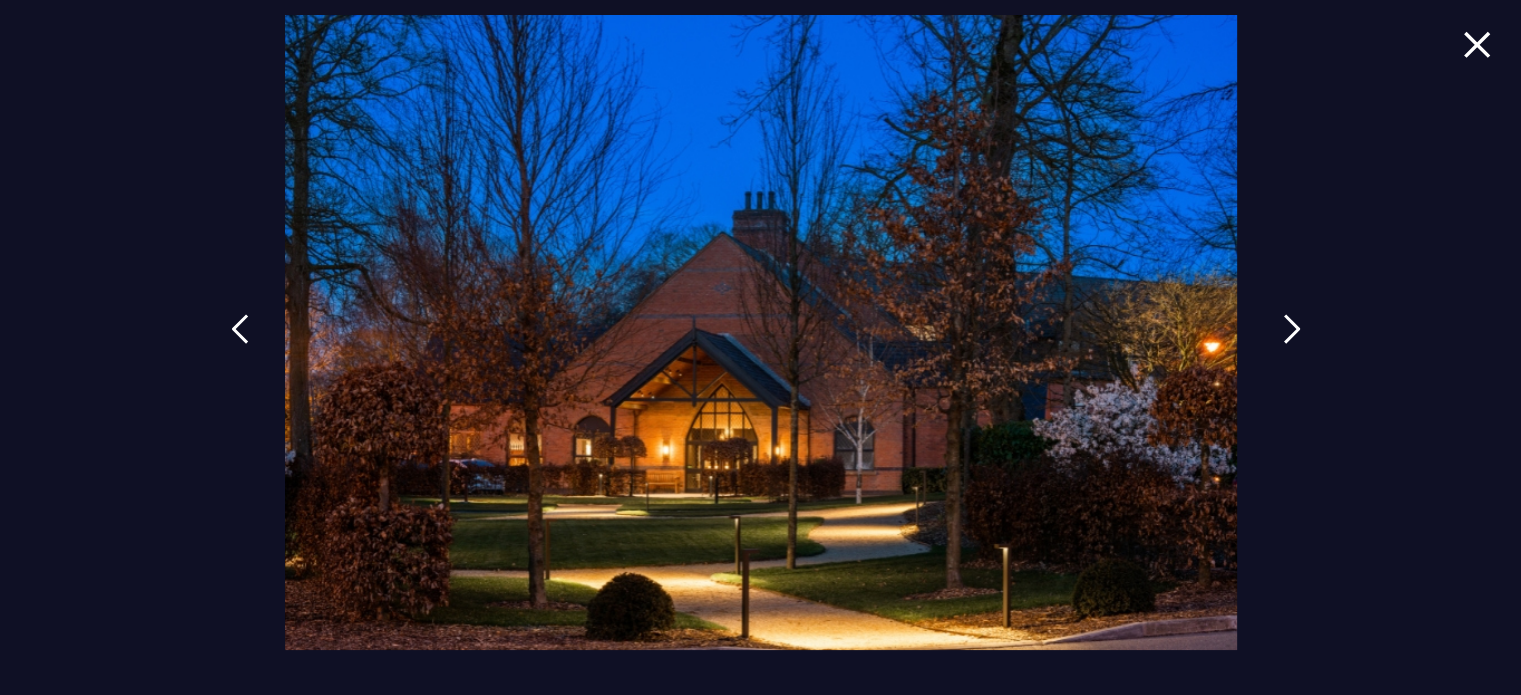 click at bounding box center [1292, 344] 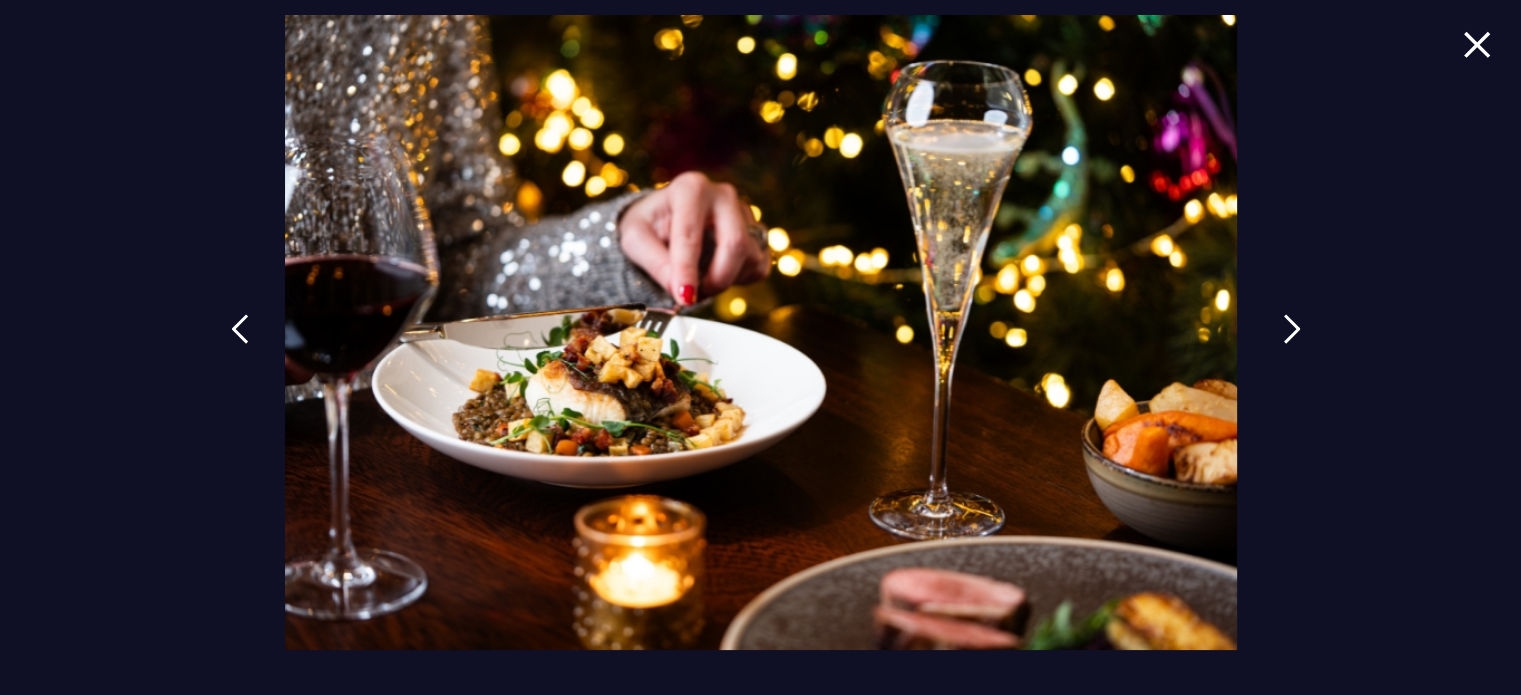 click at bounding box center [1292, 344] 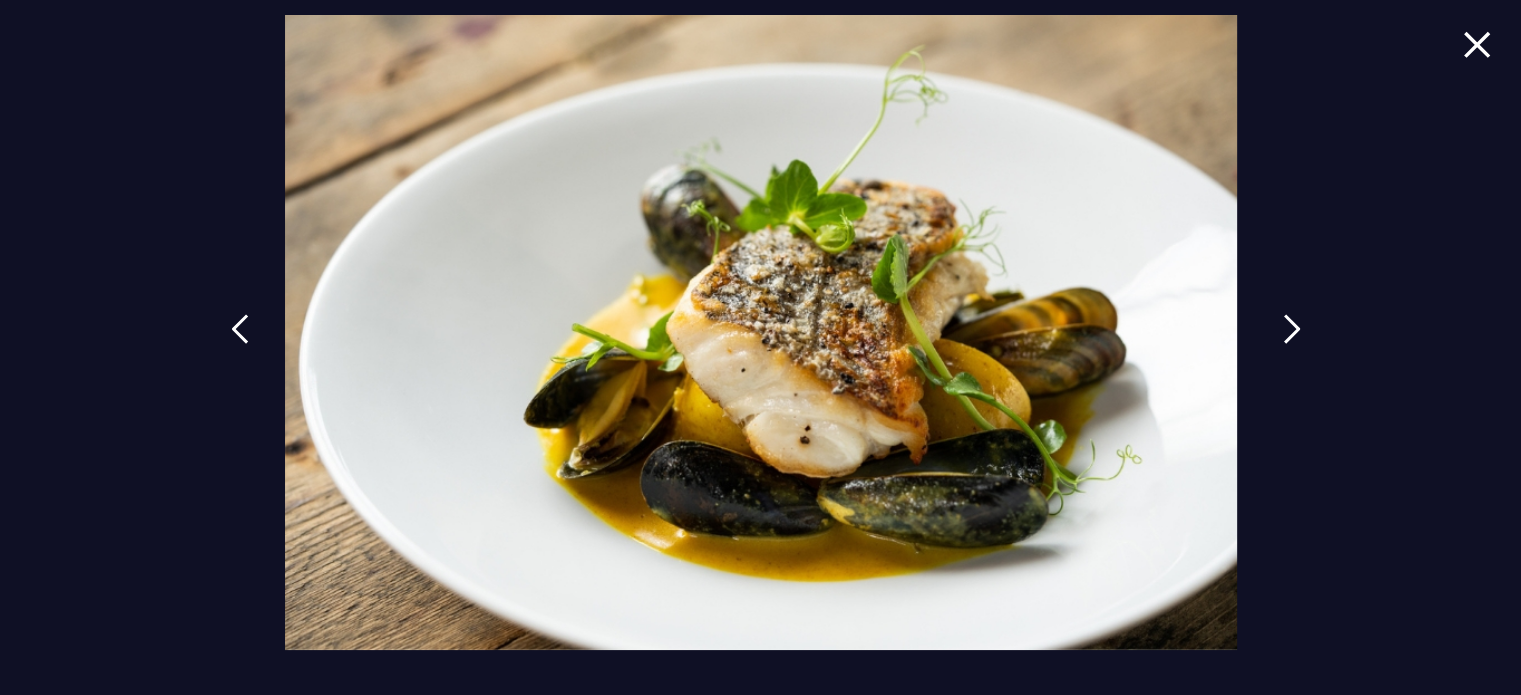 click at bounding box center (1292, 344) 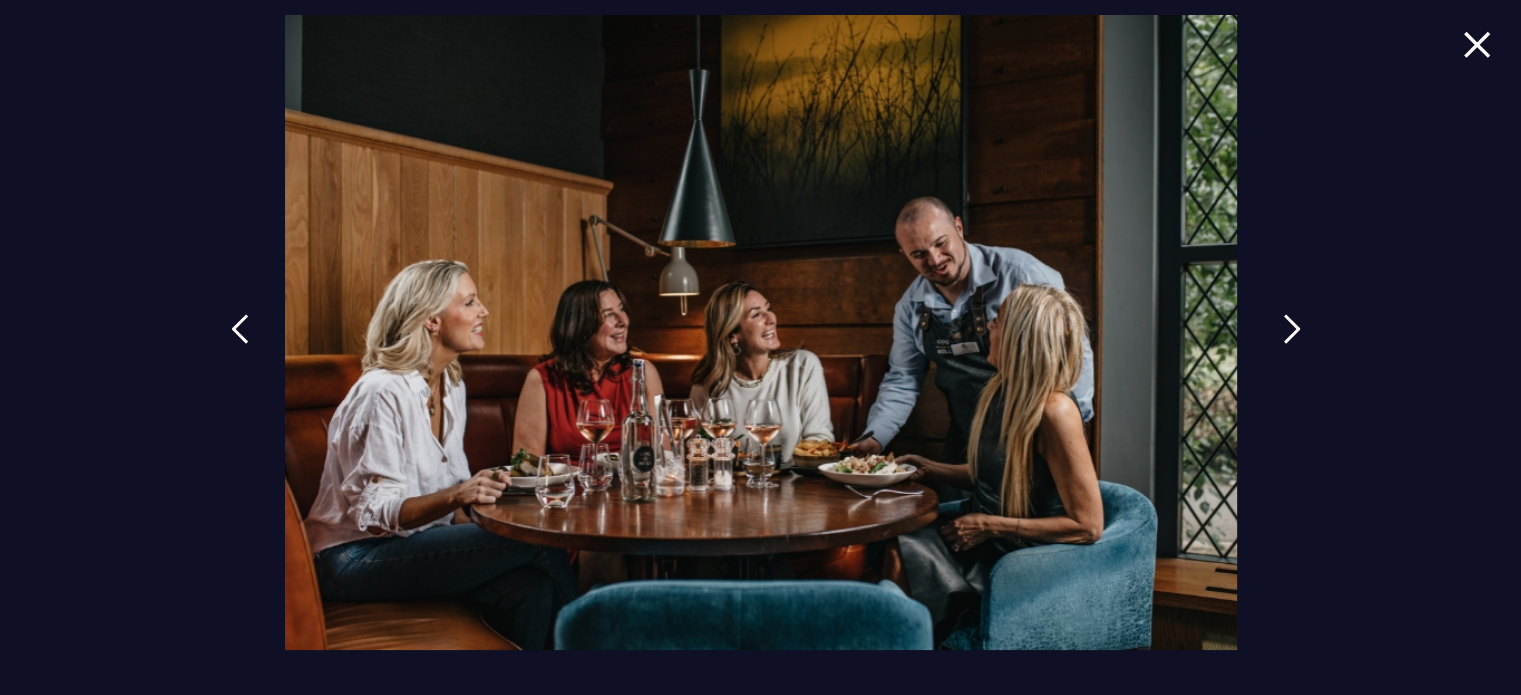 click at bounding box center (1292, 344) 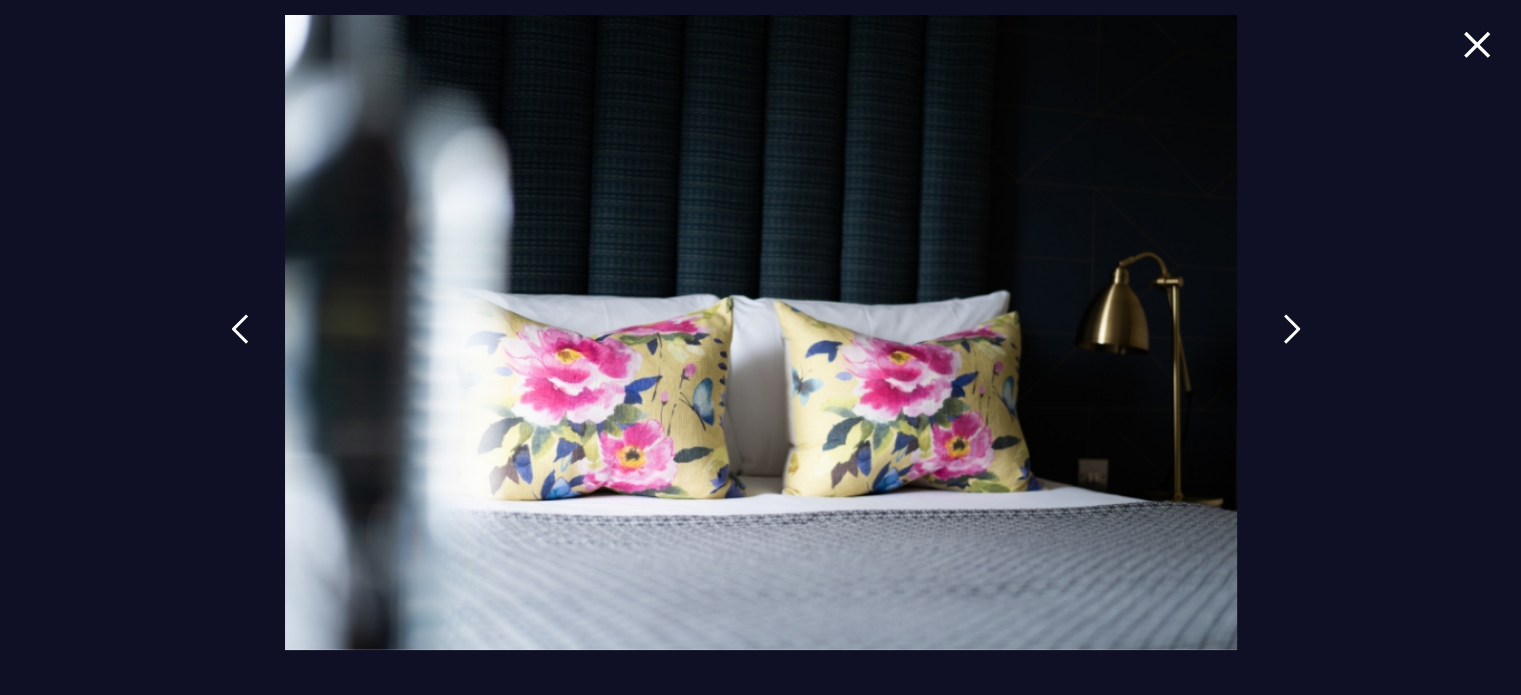 click at bounding box center (1292, 344) 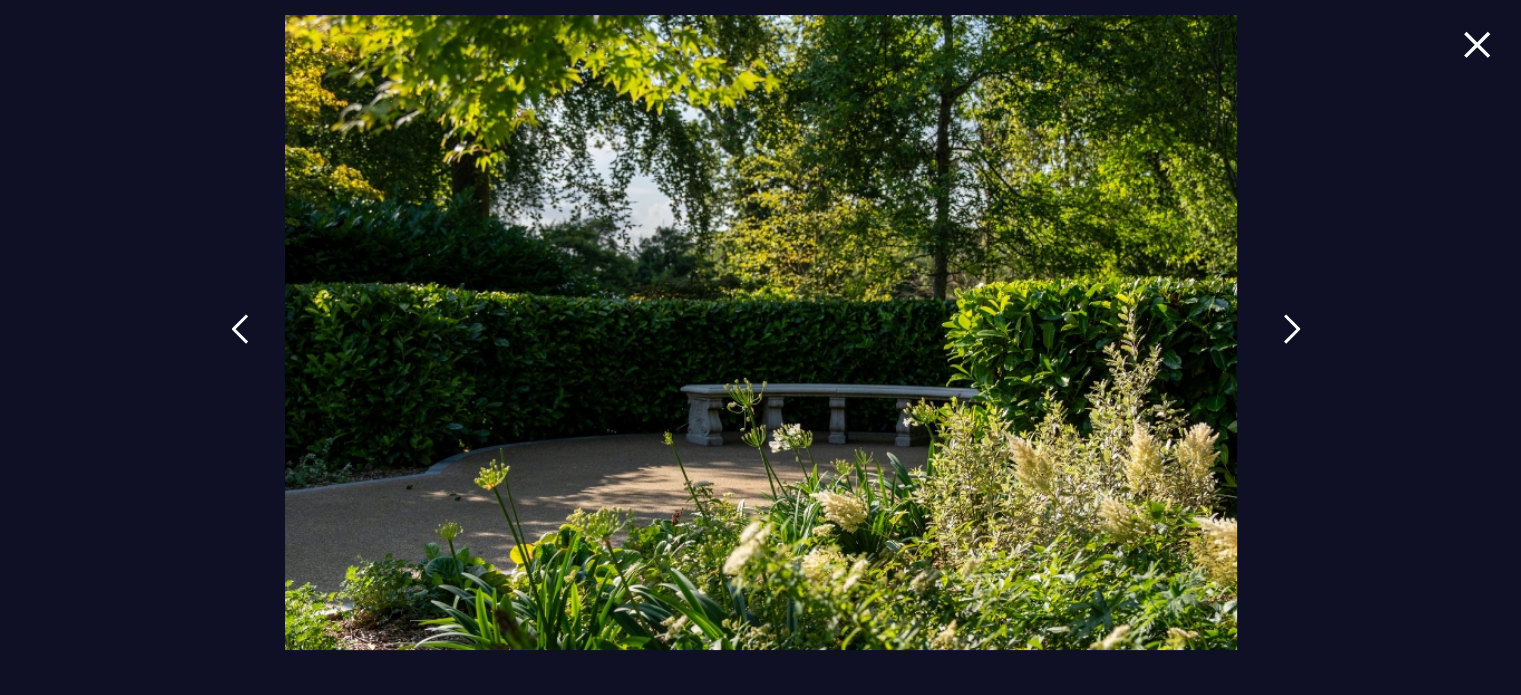 click at bounding box center [1292, 344] 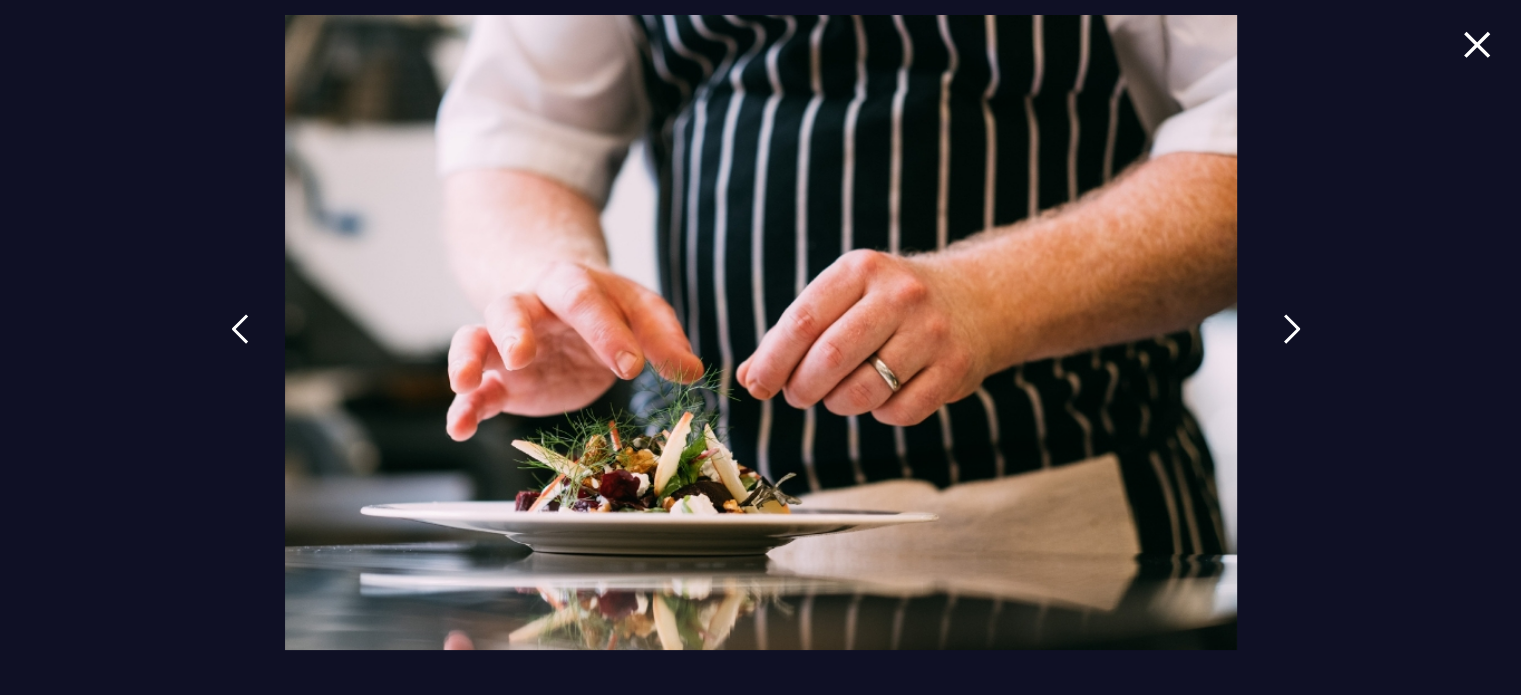 click at bounding box center [1292, 344] 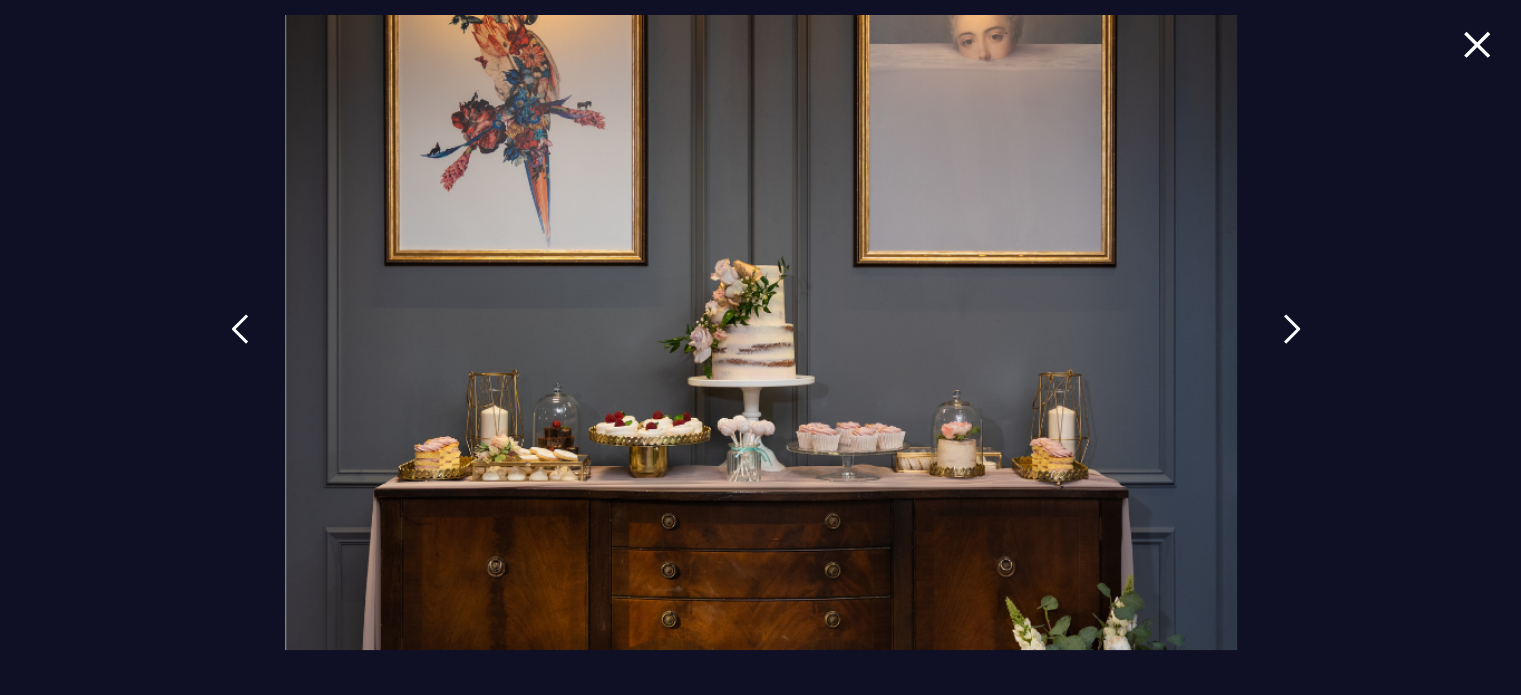 click at bounding box center [1292, 344] 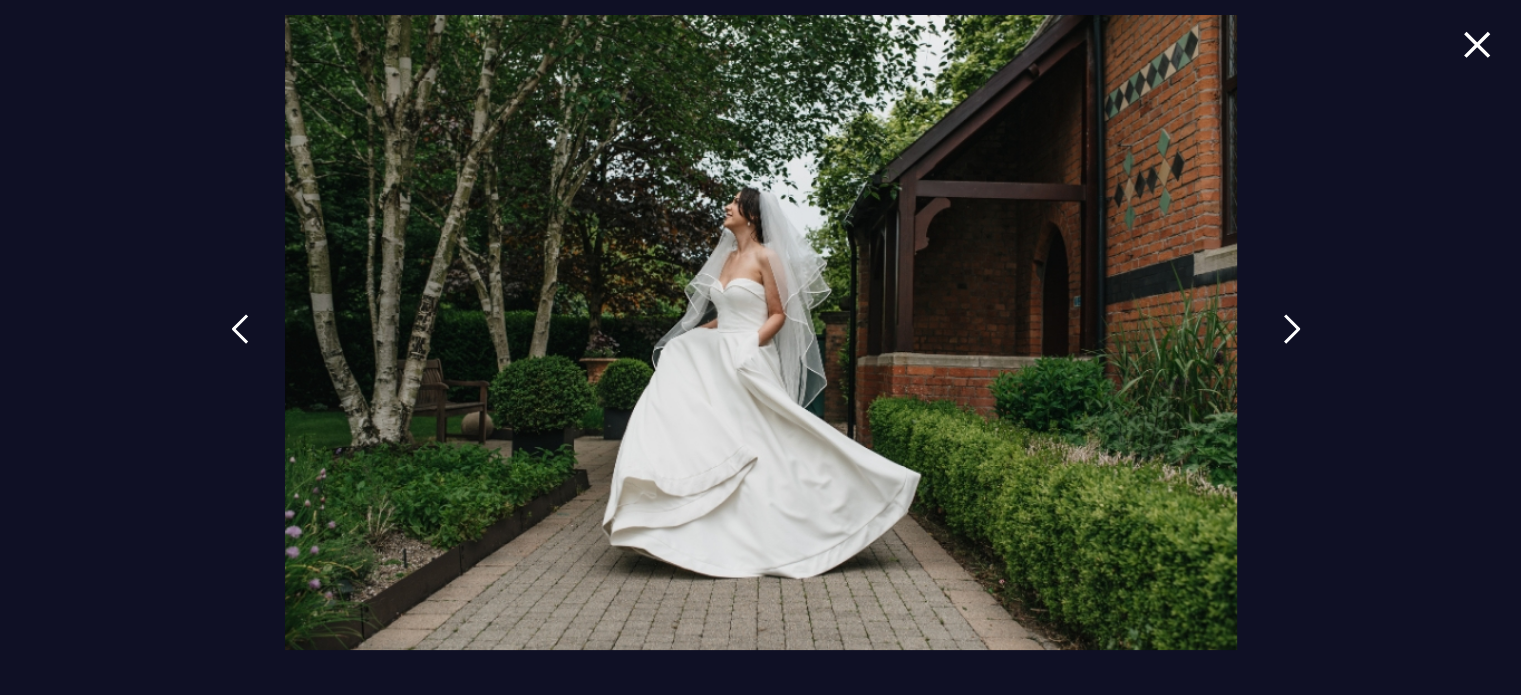 click at bounding box center (1292, 344) 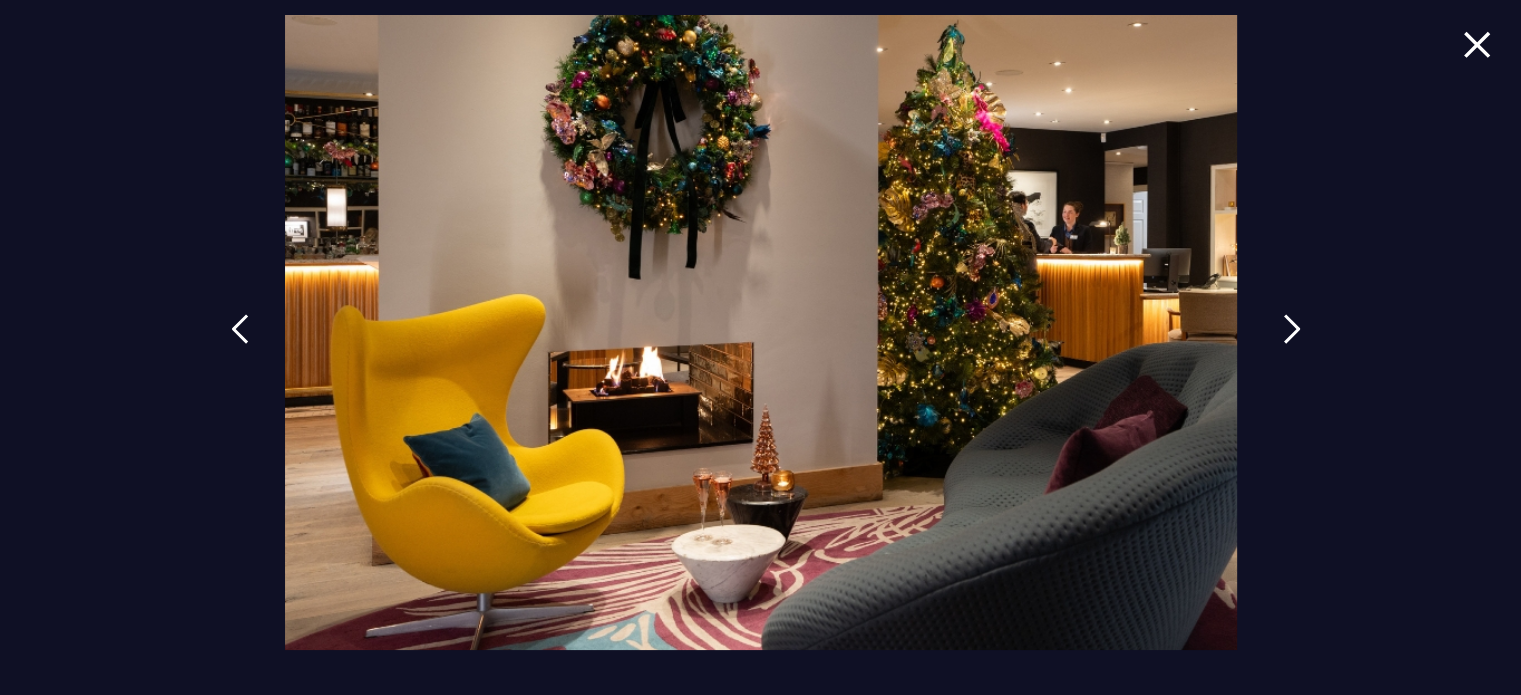 click at bounding box center (1292, 344) 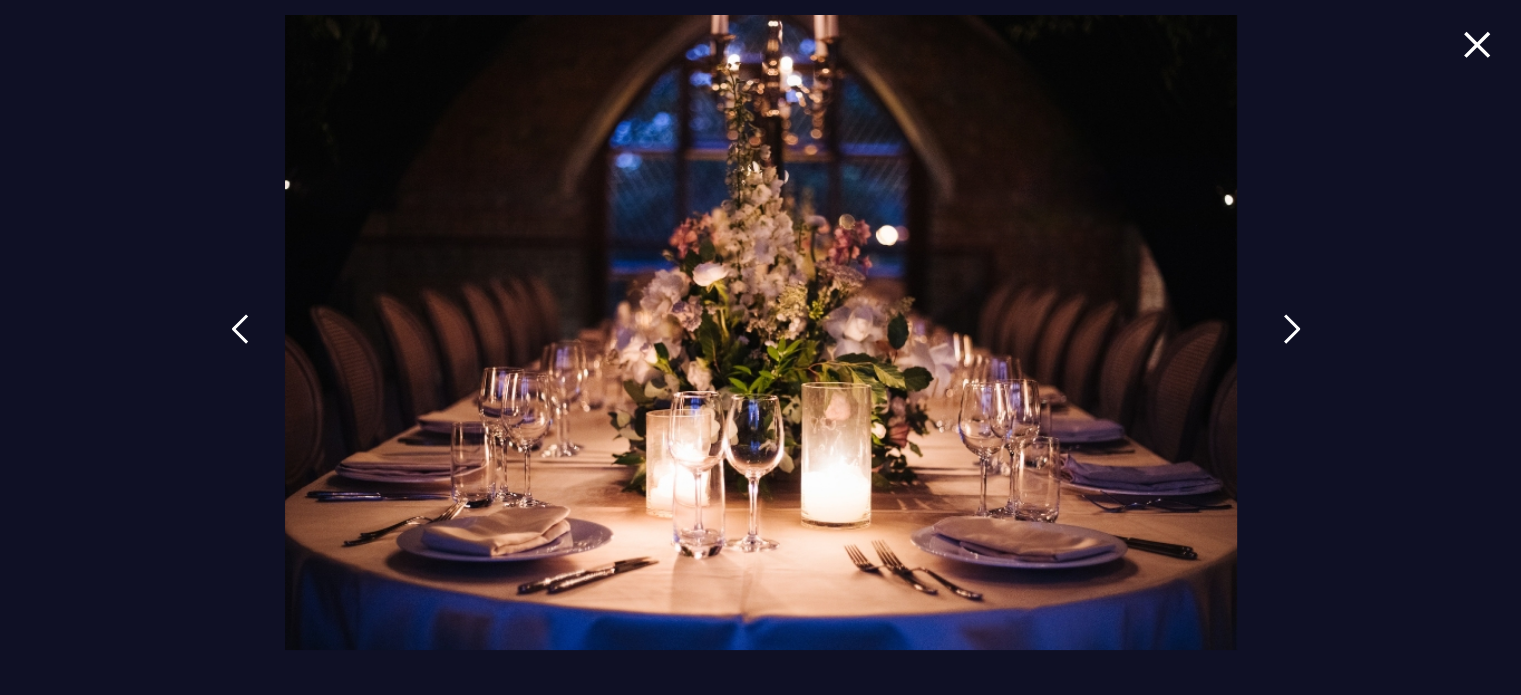 click at bounding box center [1292, 344] 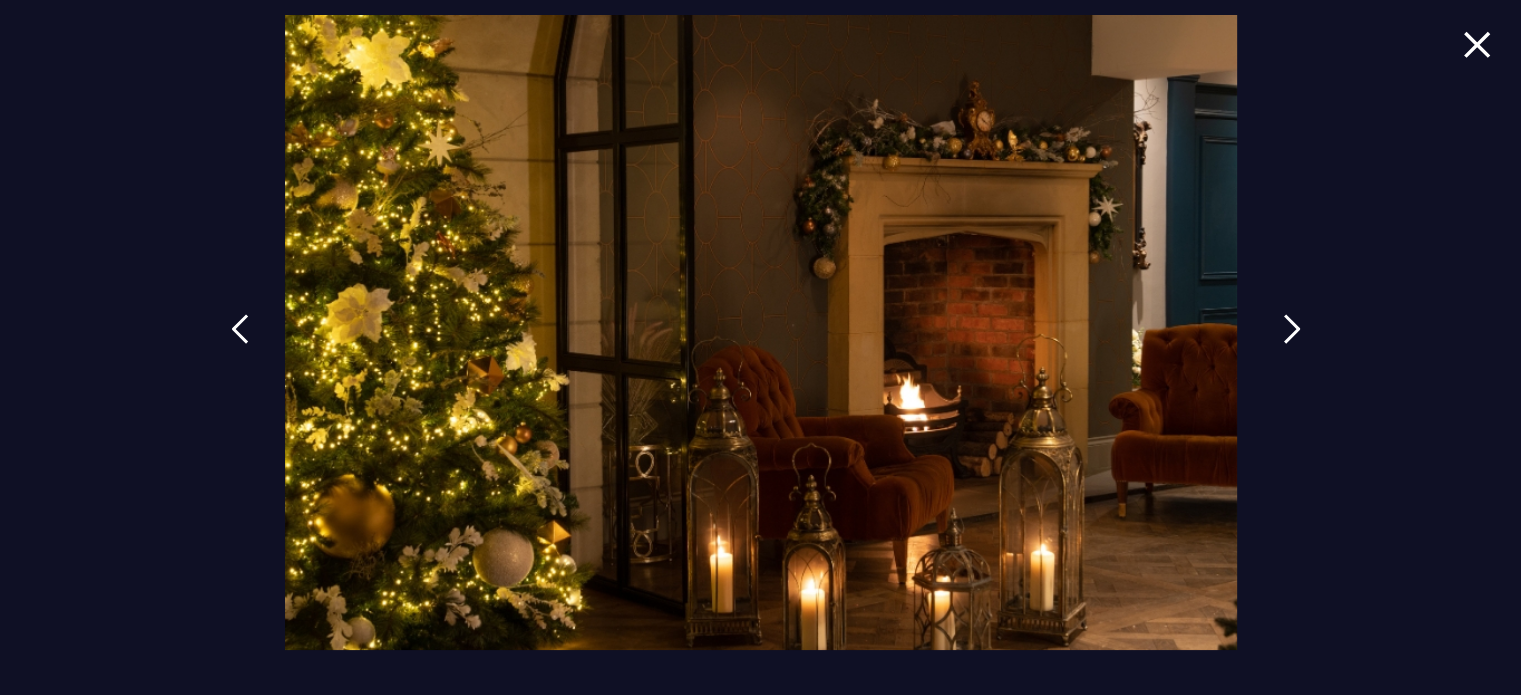 click at bounding box center [1292, 344] 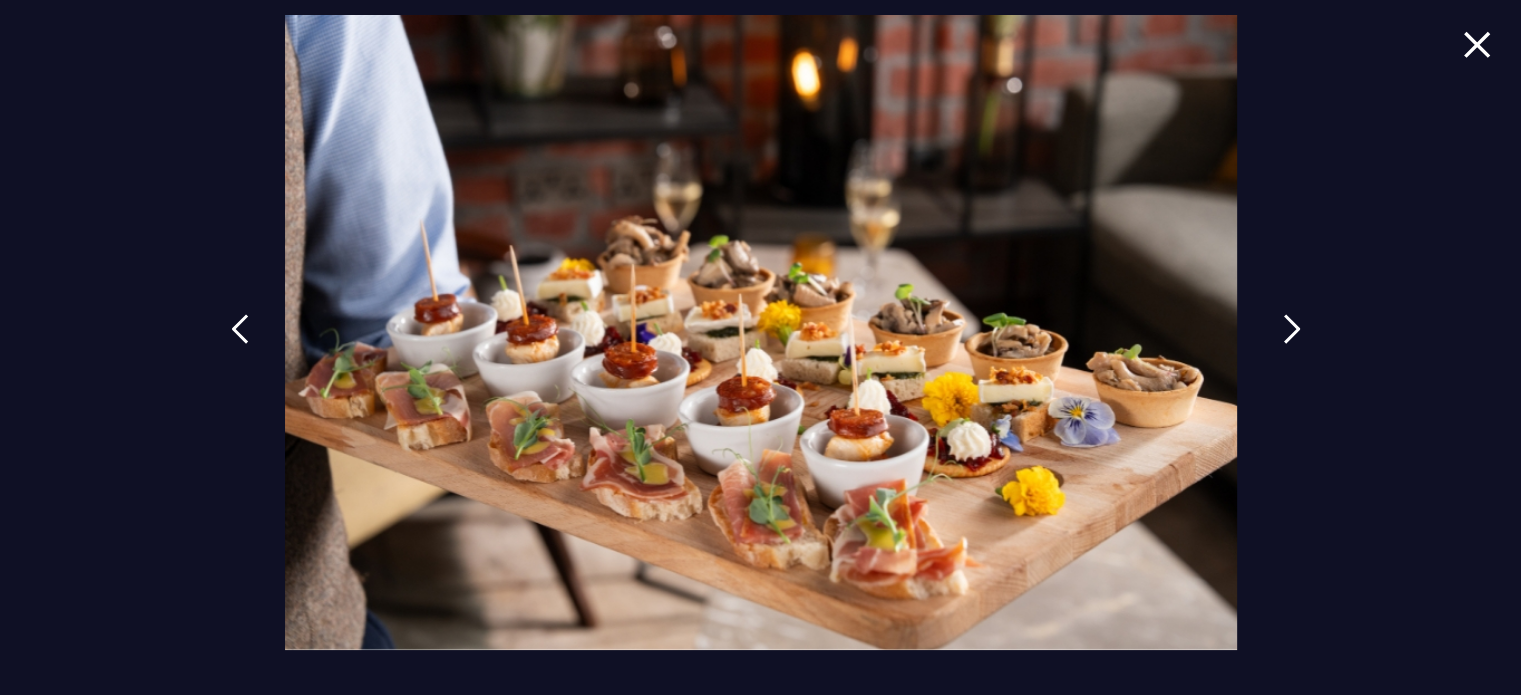 click at bounding box center [1292, 344] 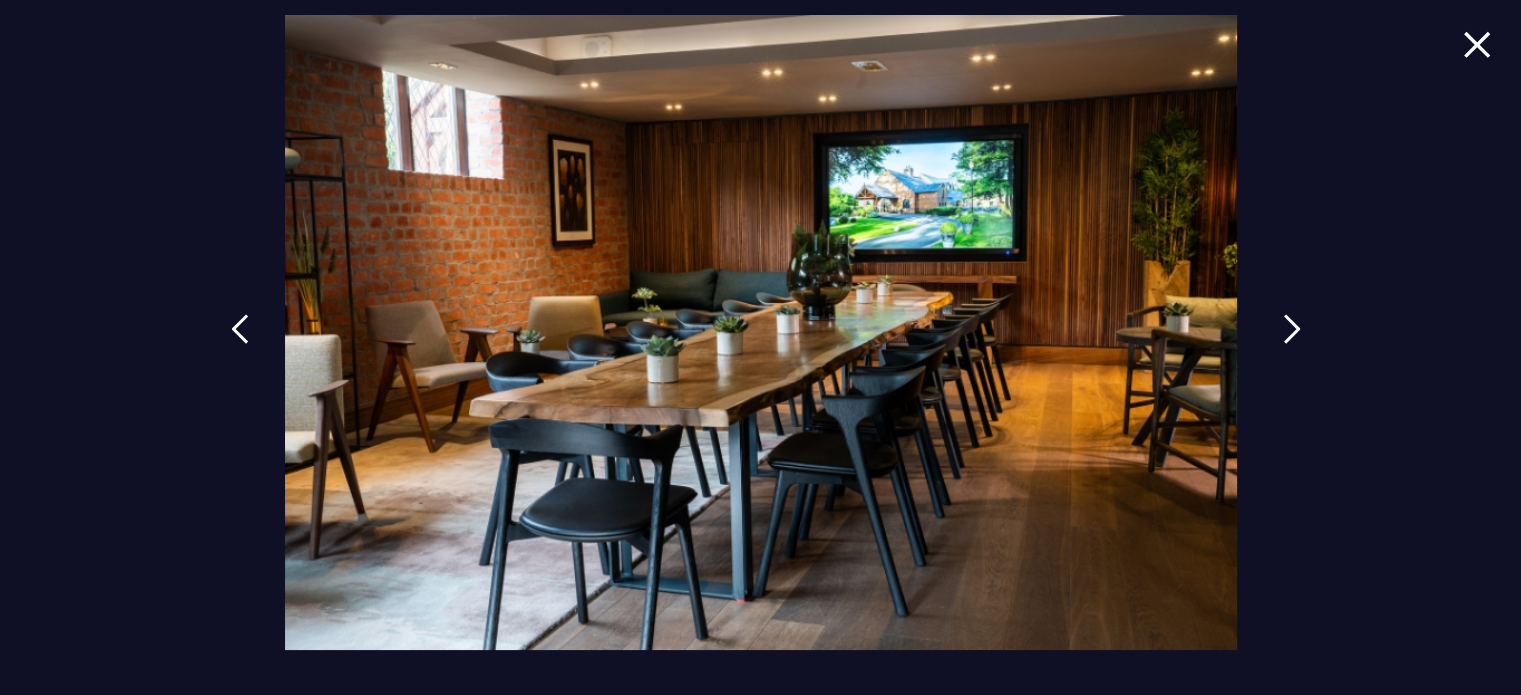 click at bounding box center (1292, 344) 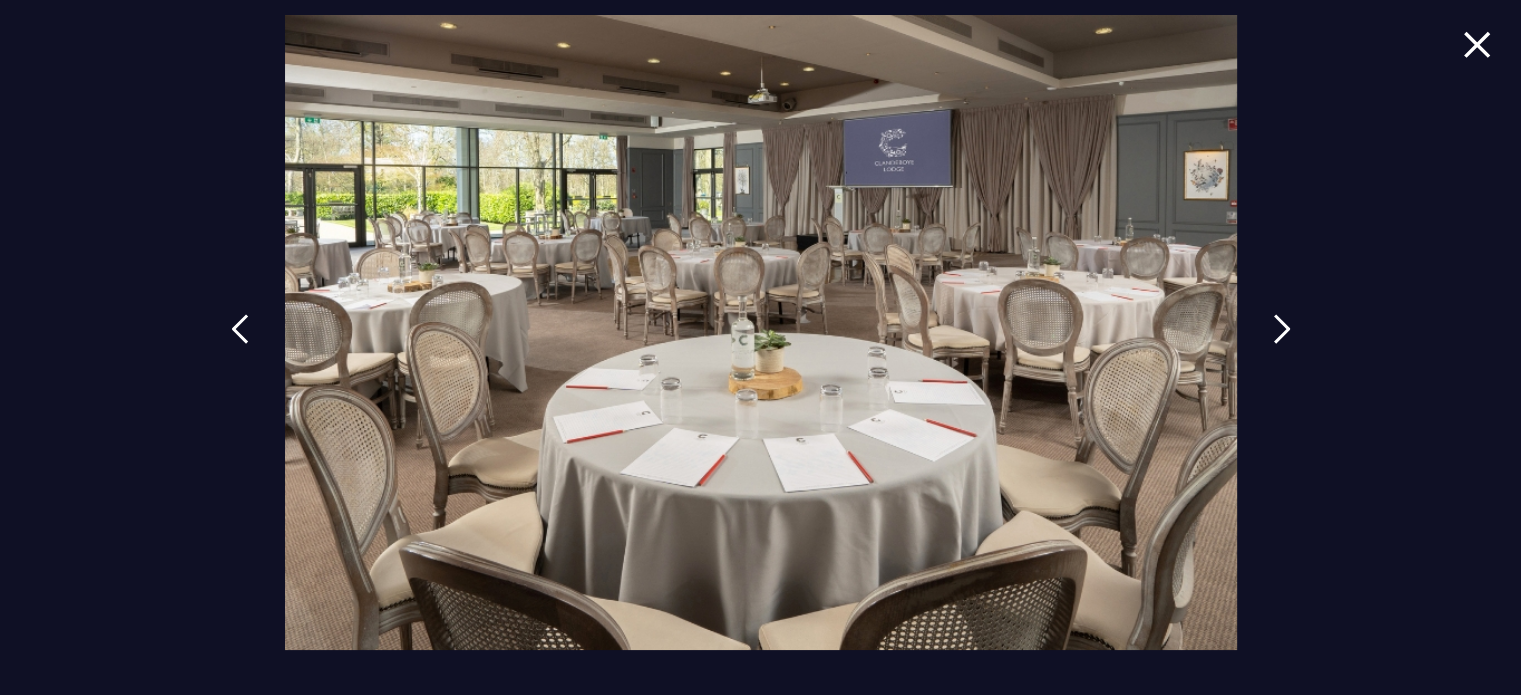 click at bounding box center (1477, 44) 